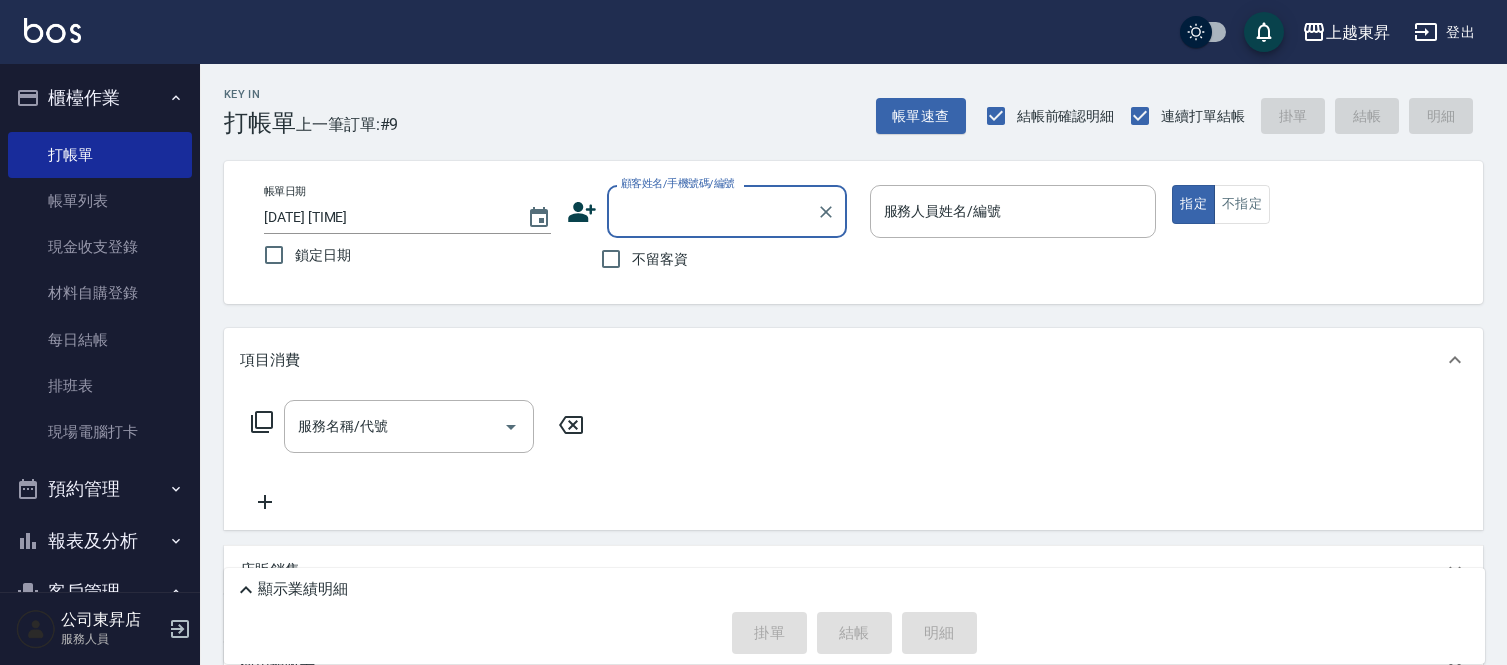 scroll, scrollTop: 0, scrollLeft: 0, axis: both 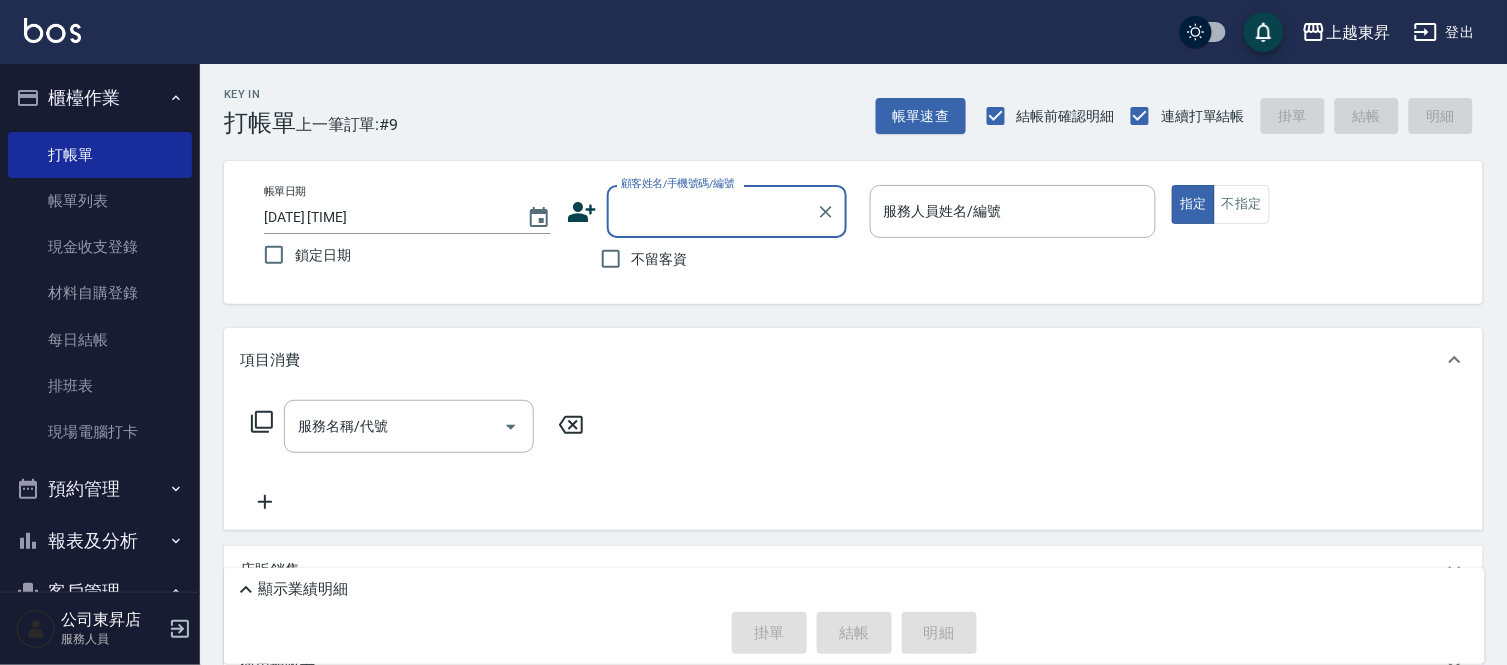 click on "顧客姓名/手機號碼/編號" at bounding box center [712, 211] 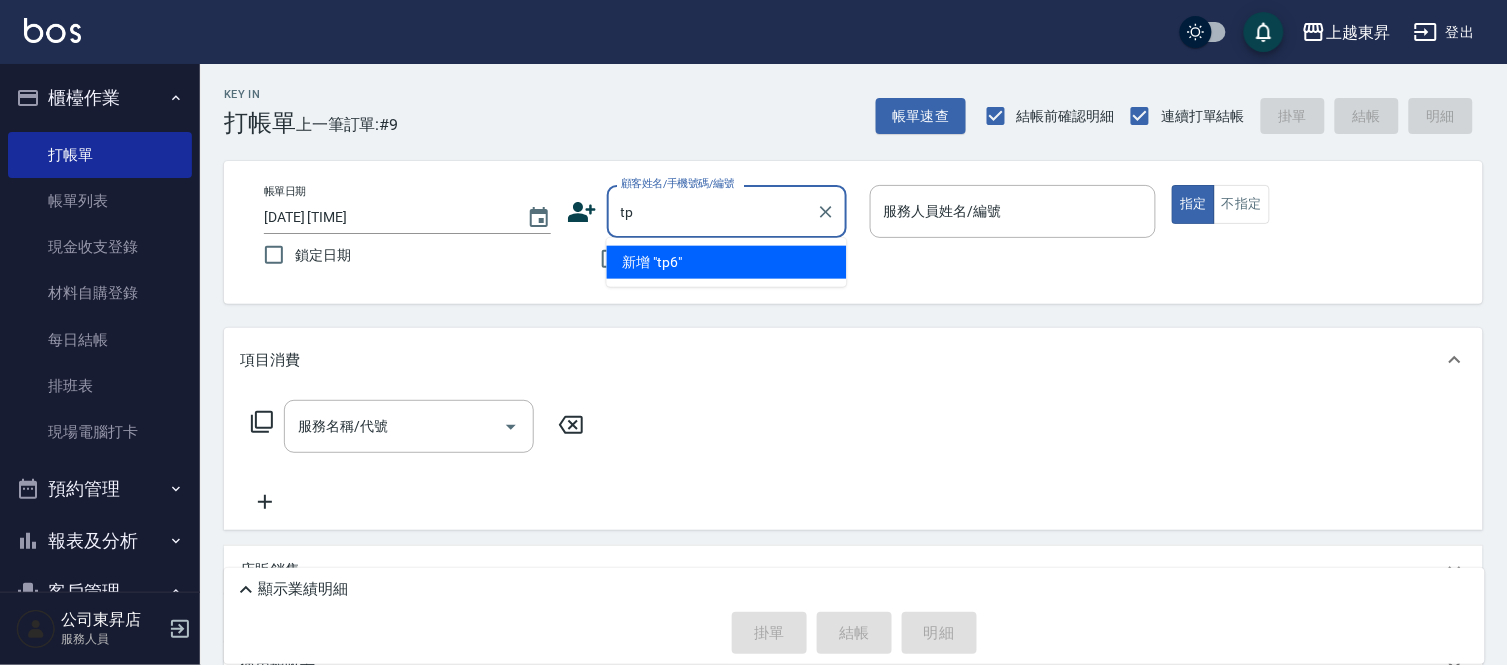 type on "t" 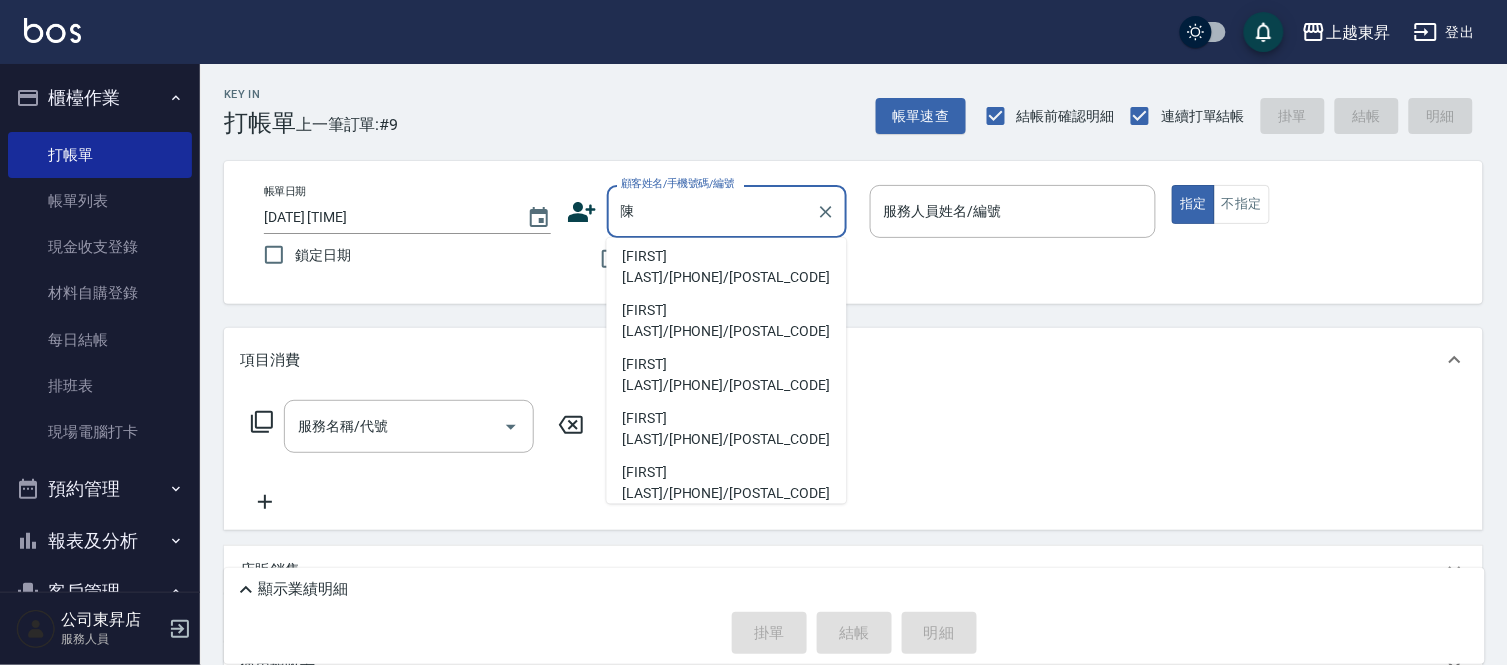 scroll, scrollTop: 333, scrollLeft: 0, axis: vertical 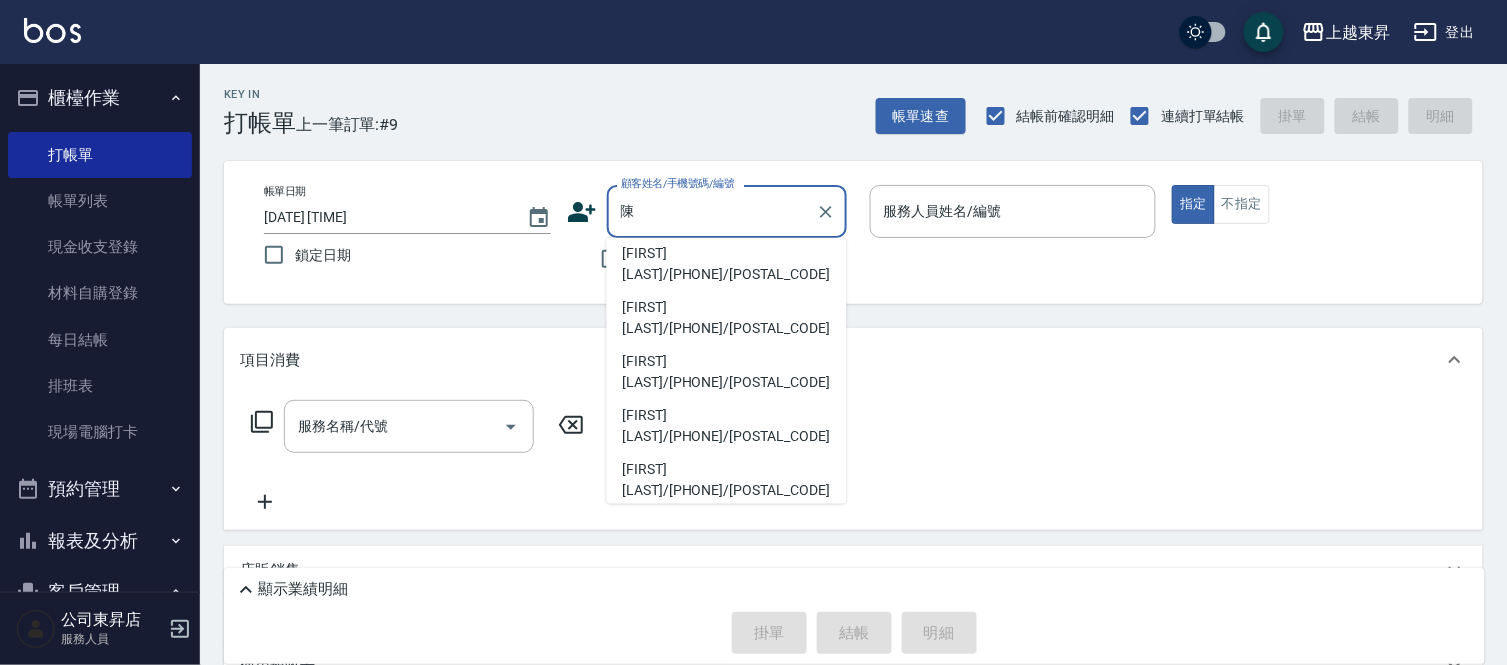click on "[FIRST] [LAST]/[PHONE]/[POSTAL_CODE]" at bounding box center [727, 318] 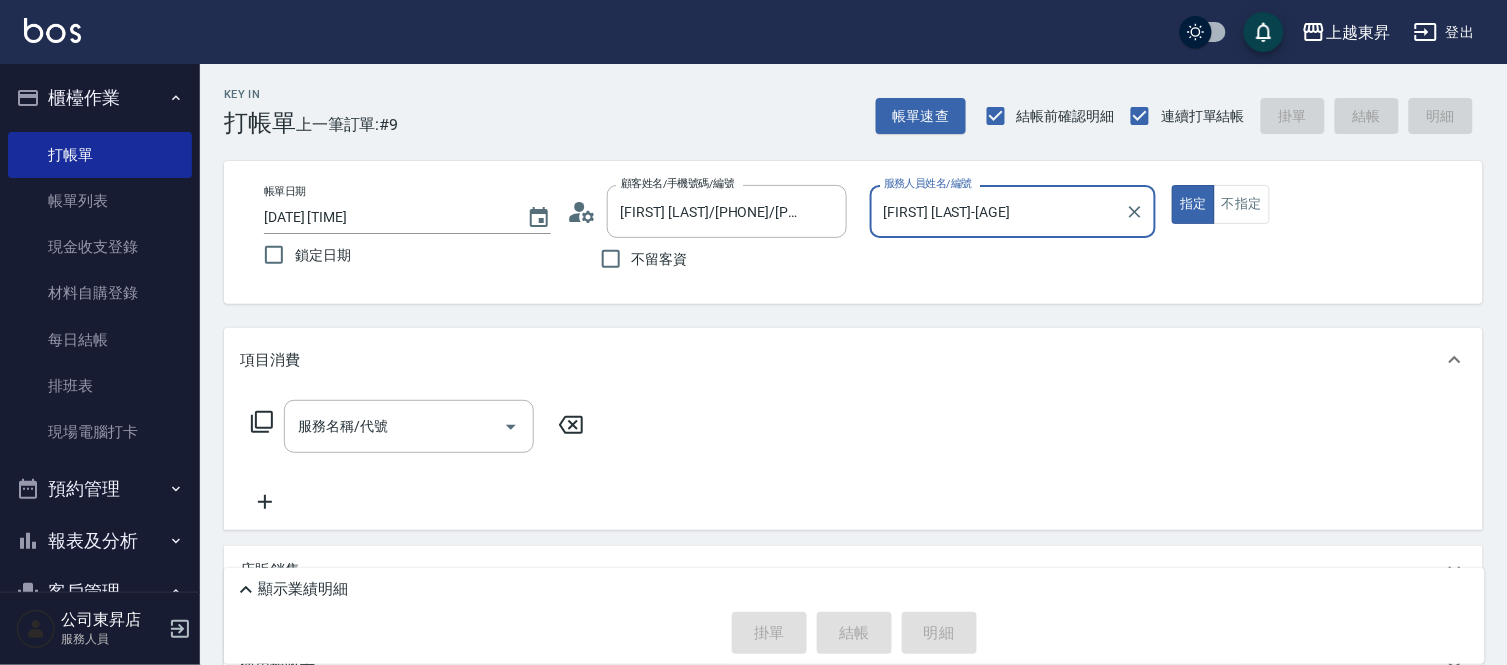 type on "[FIRST] [LAST]-[AGE]" 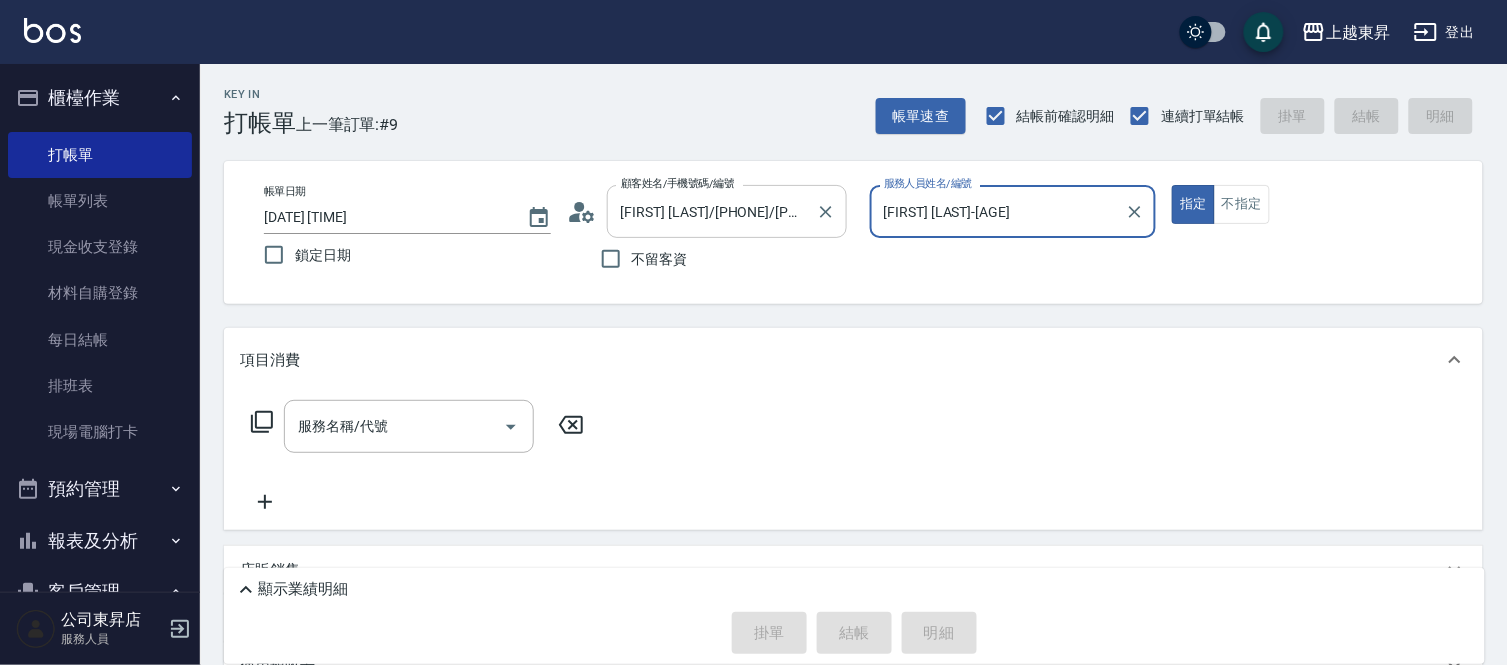 click on "[FIRST] [LAST]/[PHONE]/[POSTAL_CODE]" at bounding box center (712, 211) 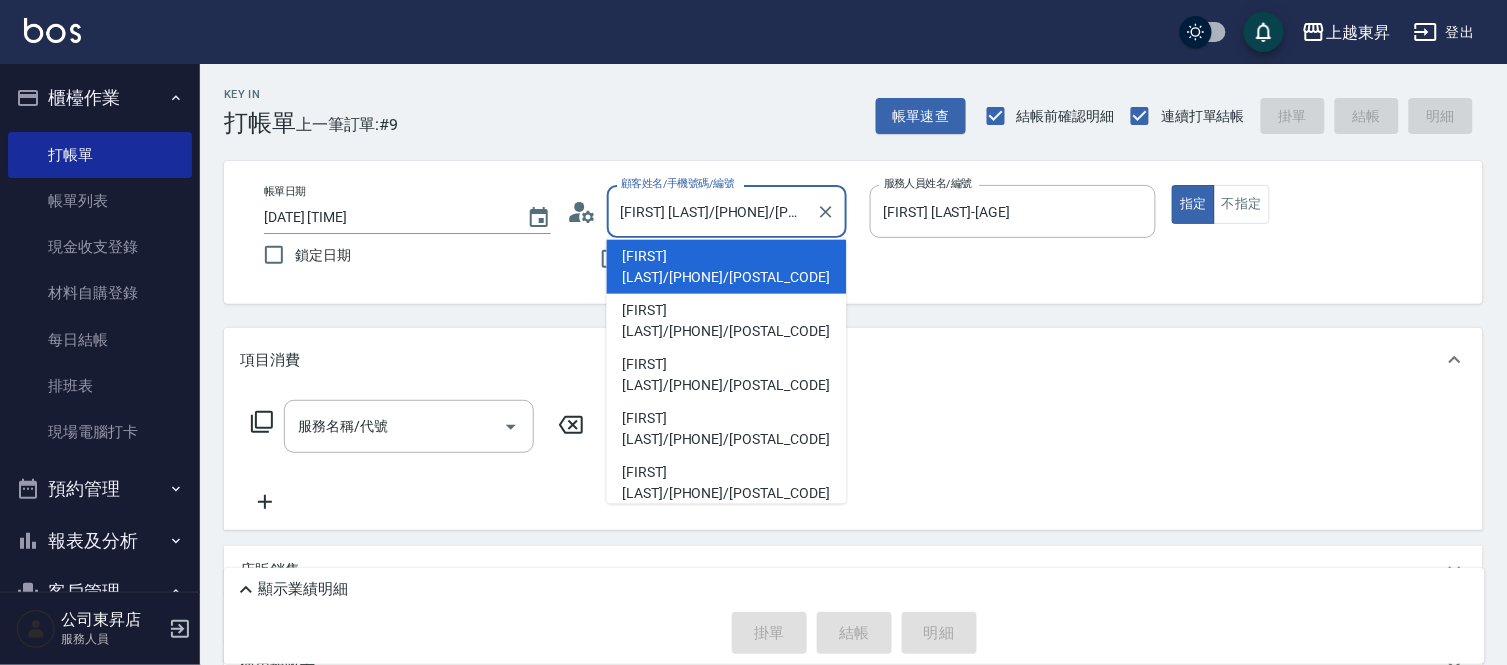 scroll, scrollTop: 408, scrollLeft: 0, axis: vertical 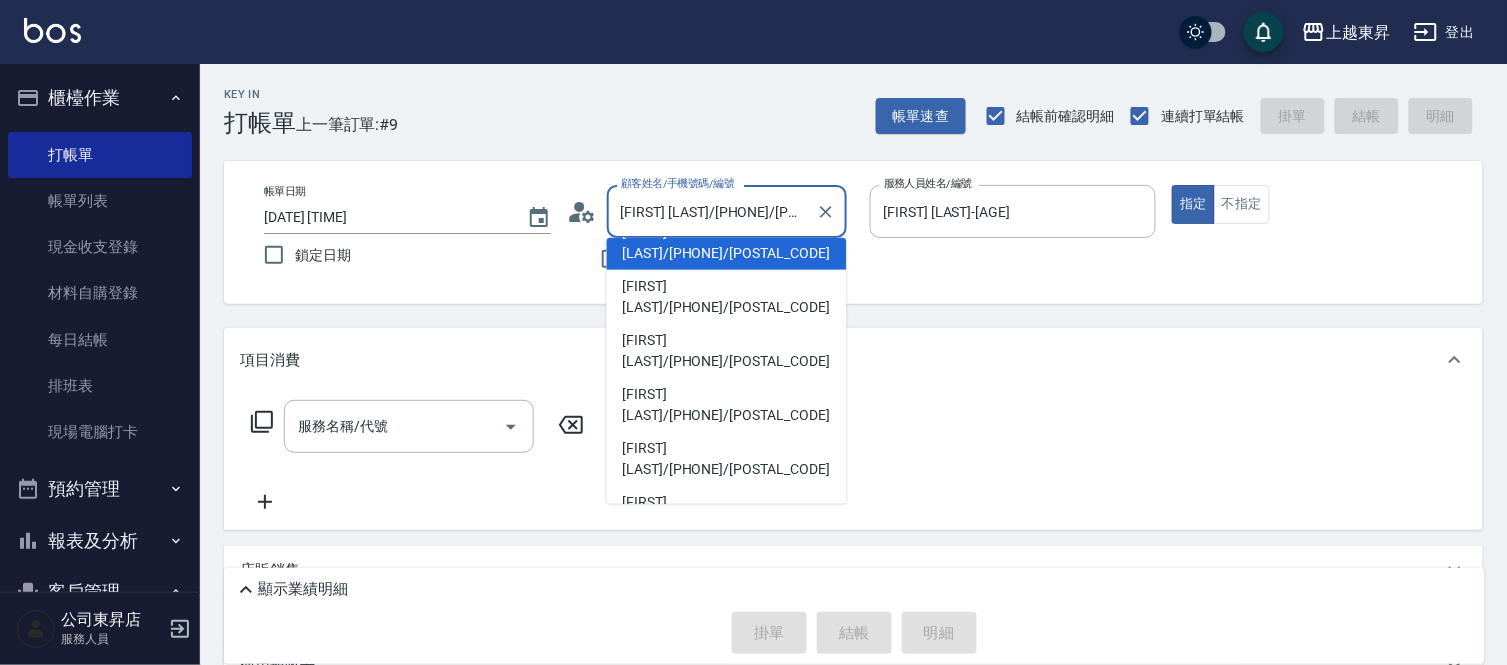 click on "[FIRST] [LAST]/[PHONE]/[POSTAL_CODE]" at bounding box center [727, 783] 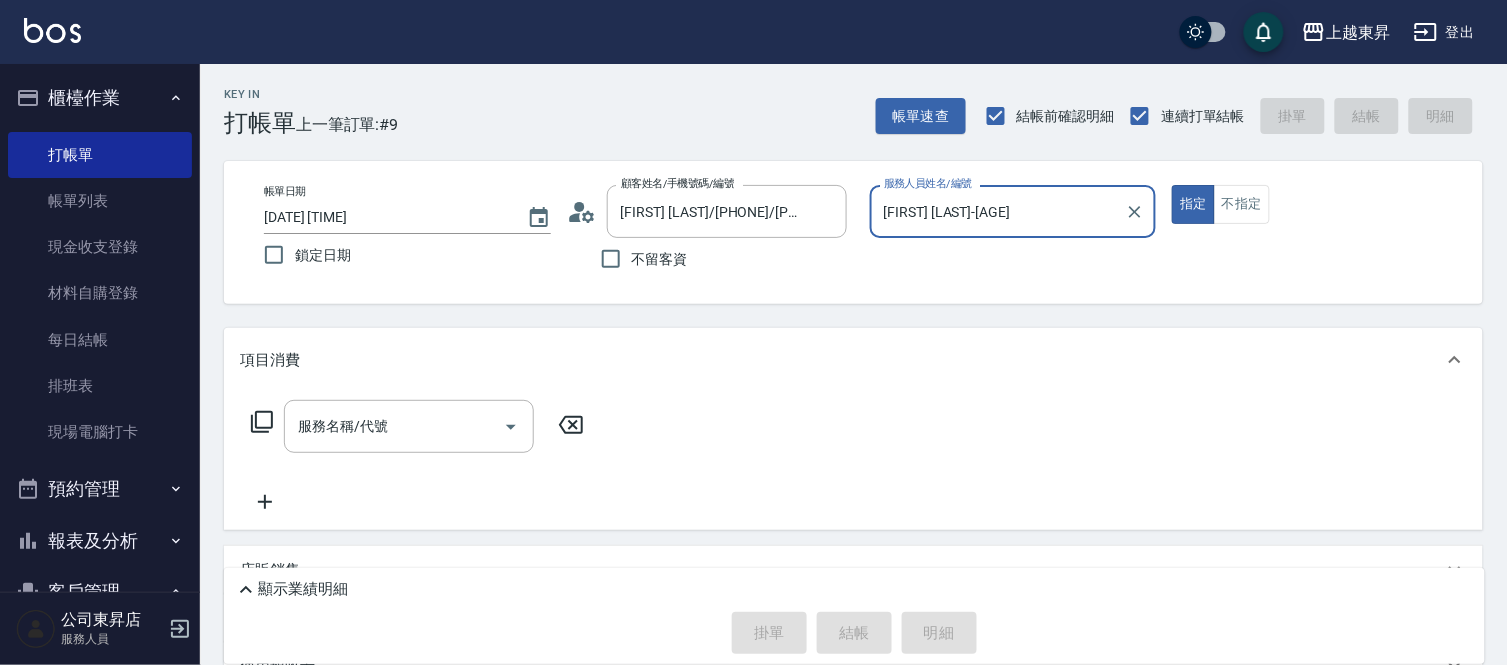 type on "江世玉-08" 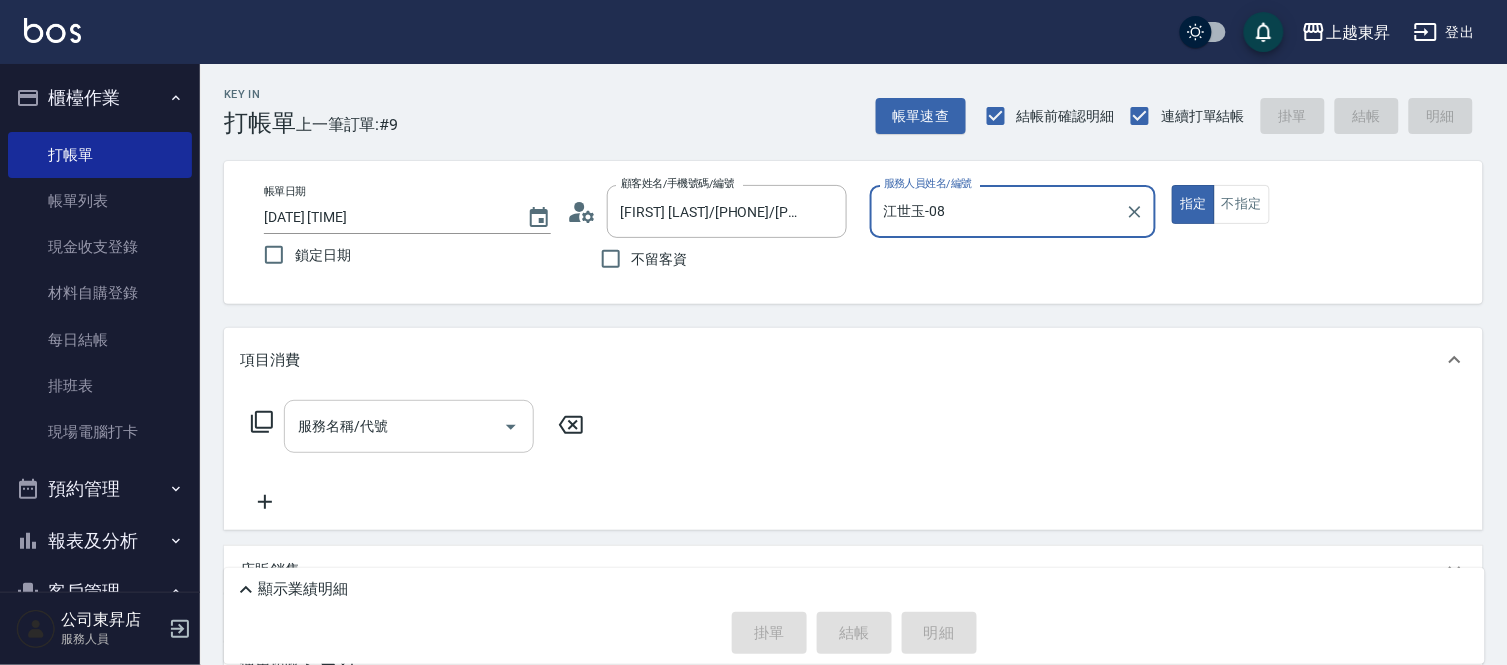 click on "服務名稱/代號" at bounding box center (394, 426) 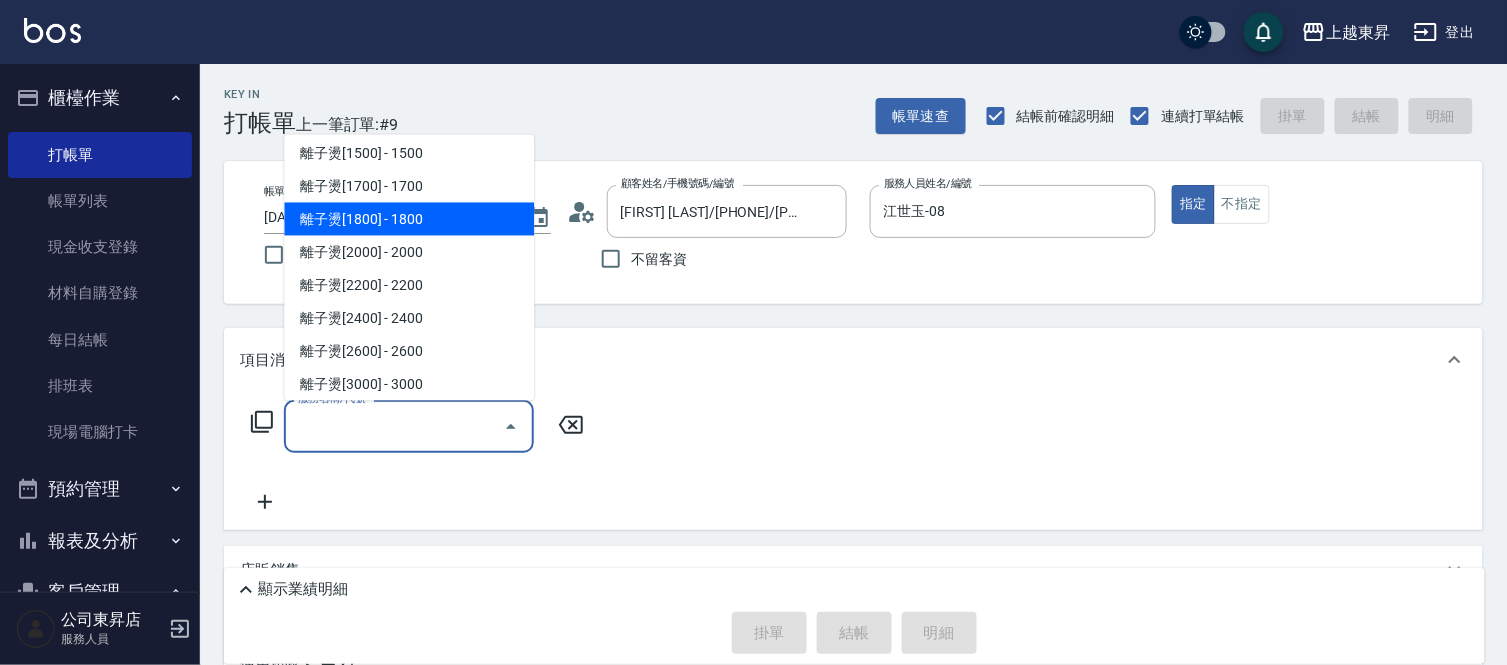 scroll, scrollTop: 444, scrollLeft: 0, axis: vertical 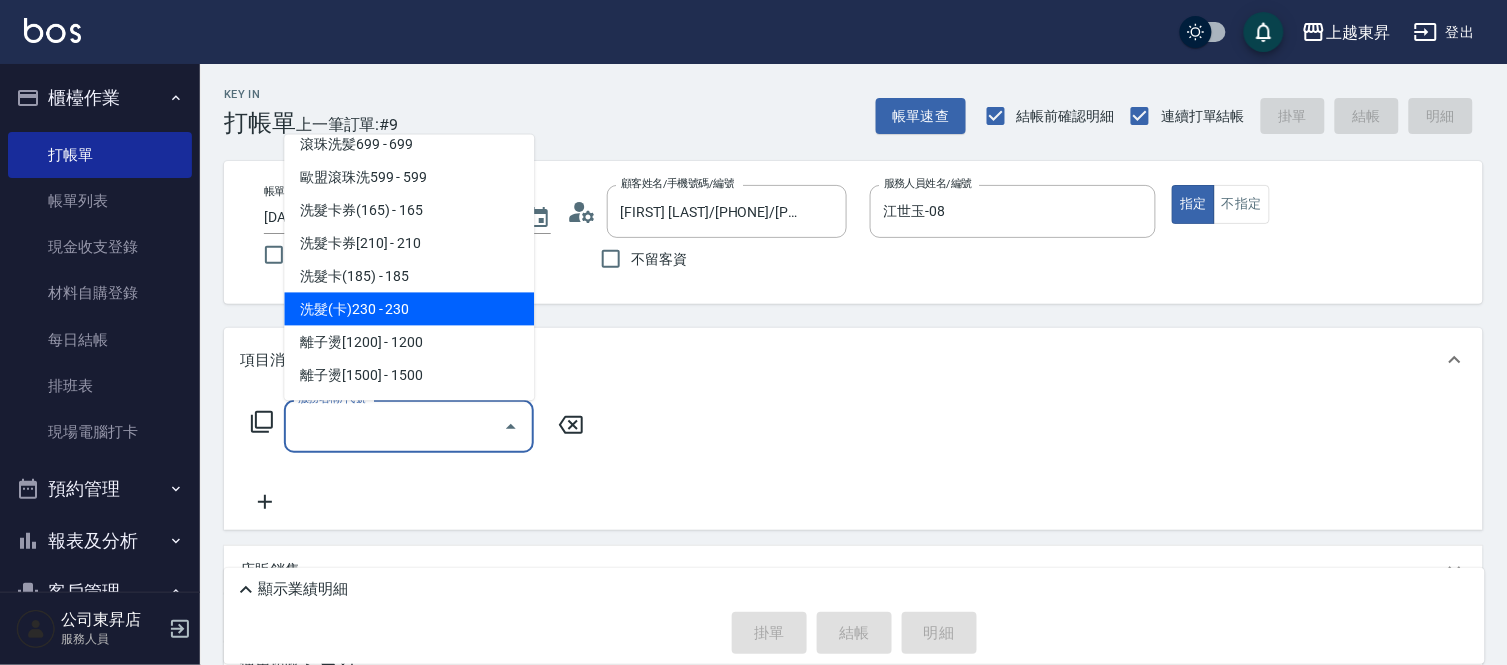 click on "洗髮(卡)230 - 230" at bounding box center [409, 309] 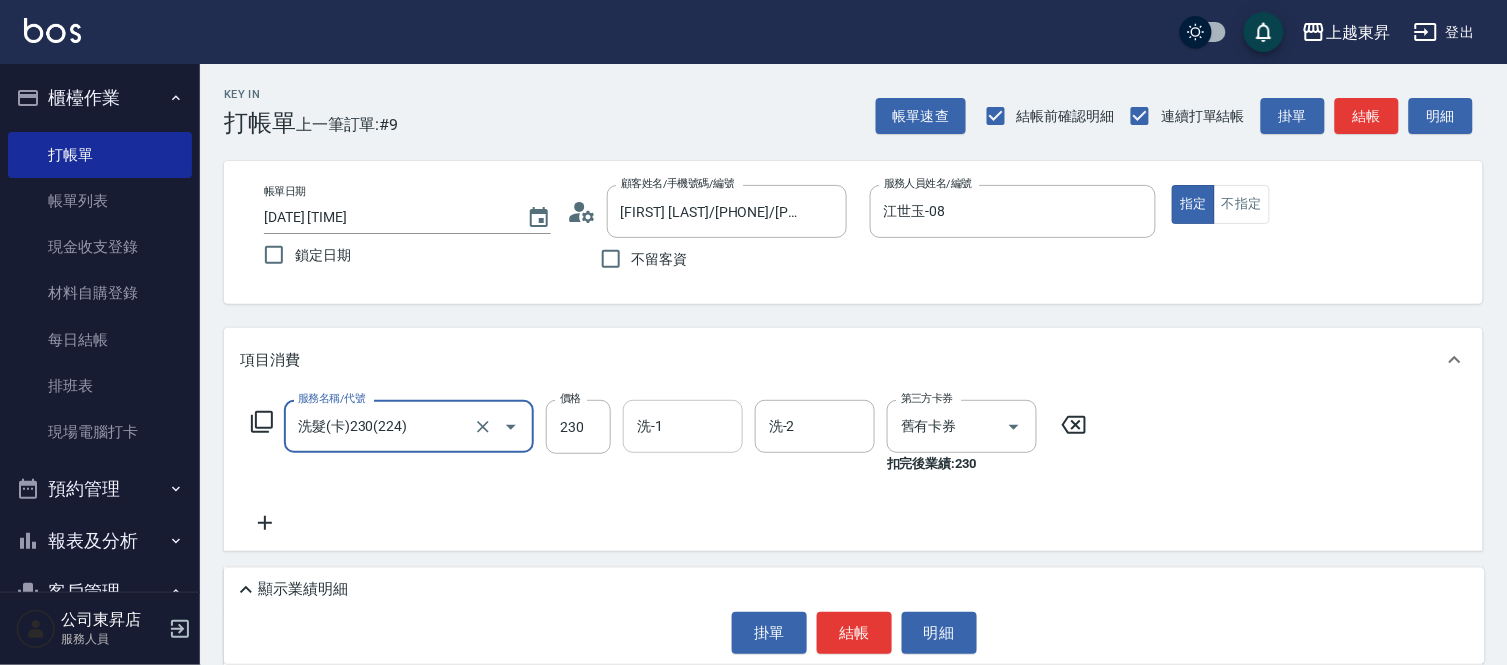 click on "洗-1" at bounding box center (683, 426) 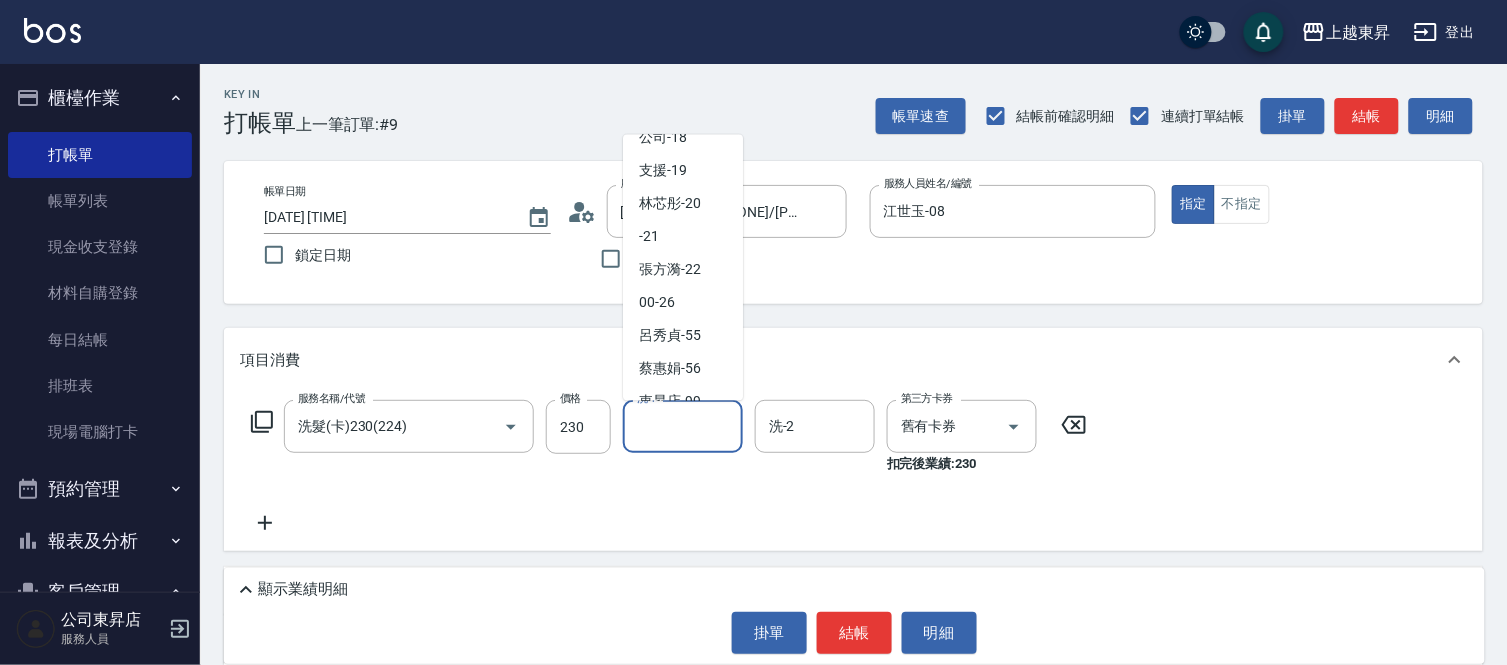 scroll, scrollTop: 310, scrollLeft: 0, axis: vertical 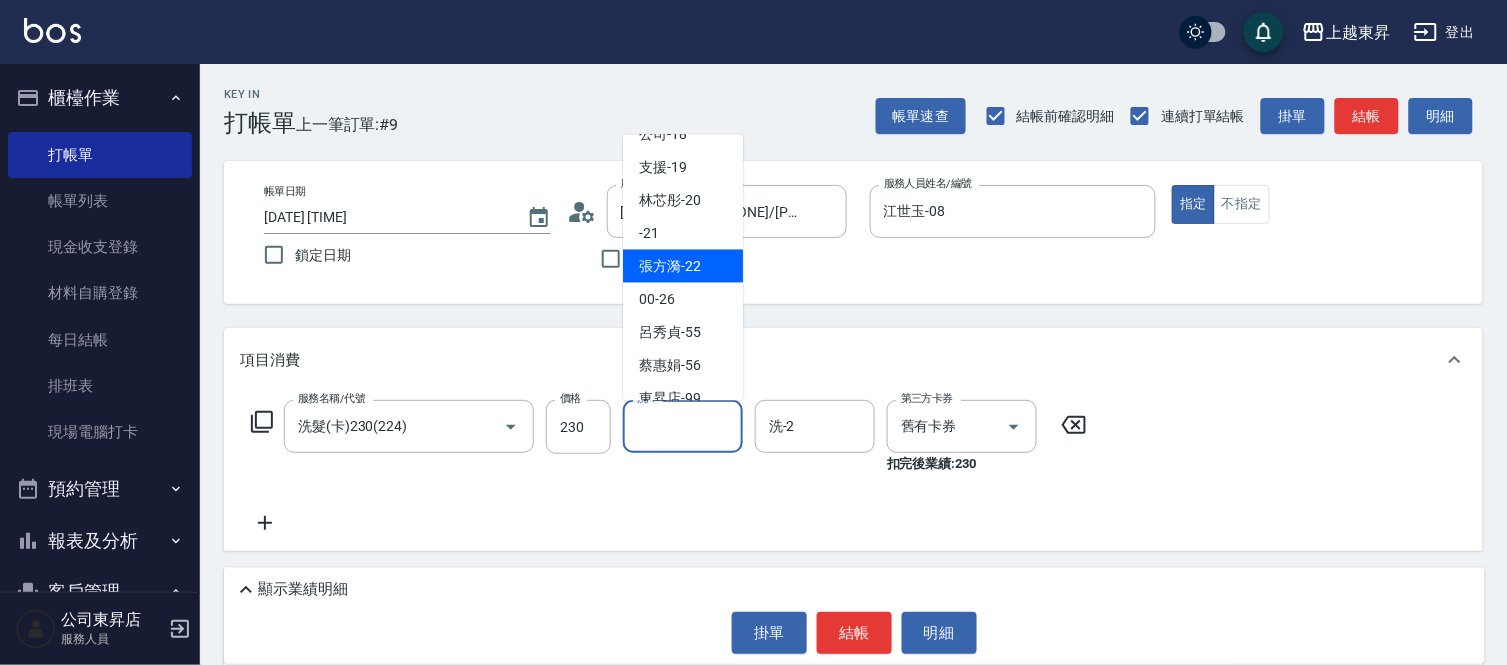 click on "[FIRST] [LAST] -[AGE]" at bounding box center [670, 266] 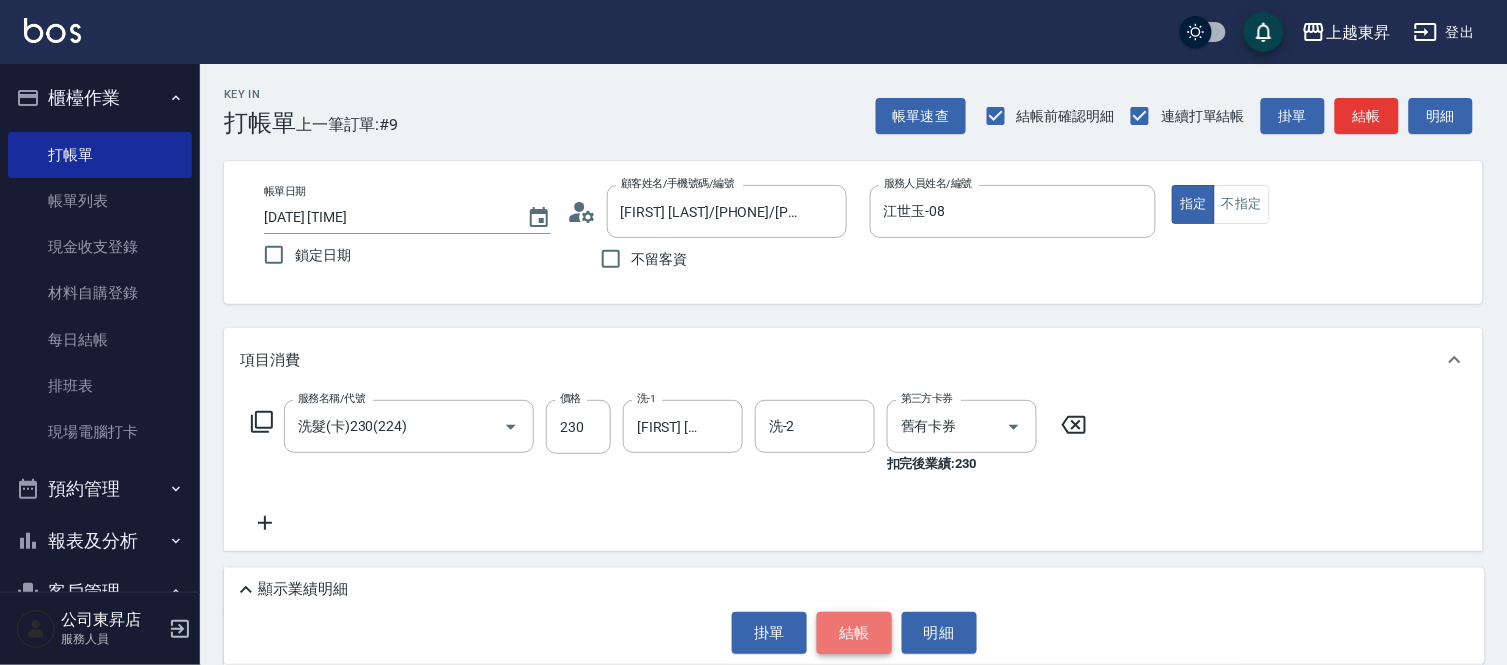click on "結帳" at bounding box center [854, 633] 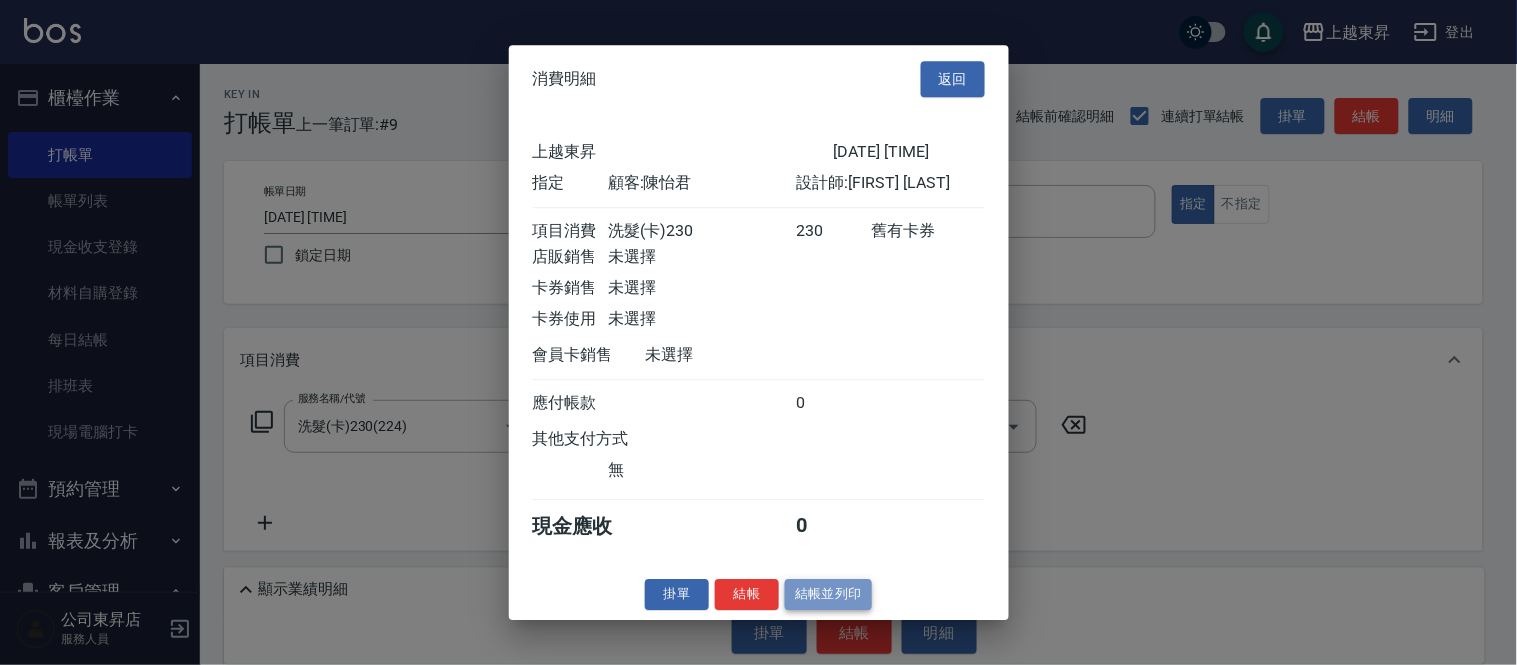 click on "結帳並列印" at bounding box center (828, 594) 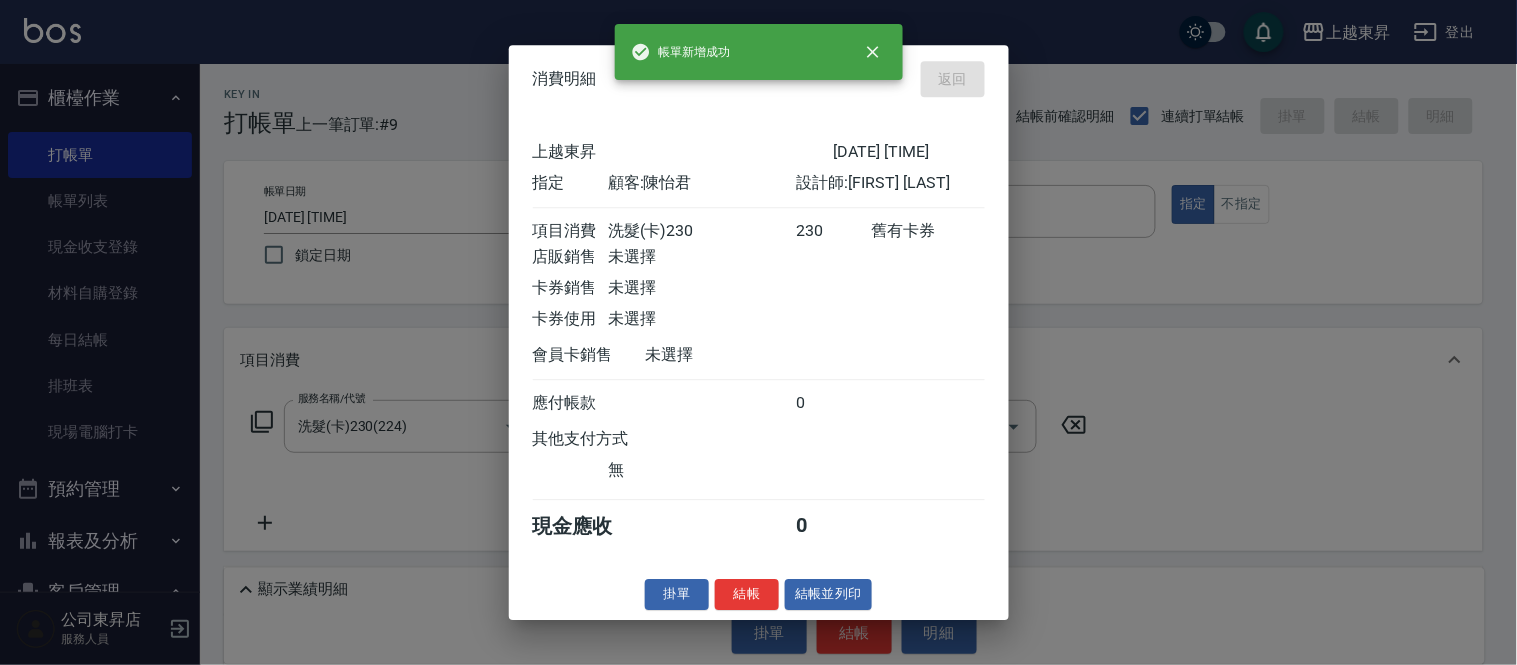 type on "[DATE] [TIME]" 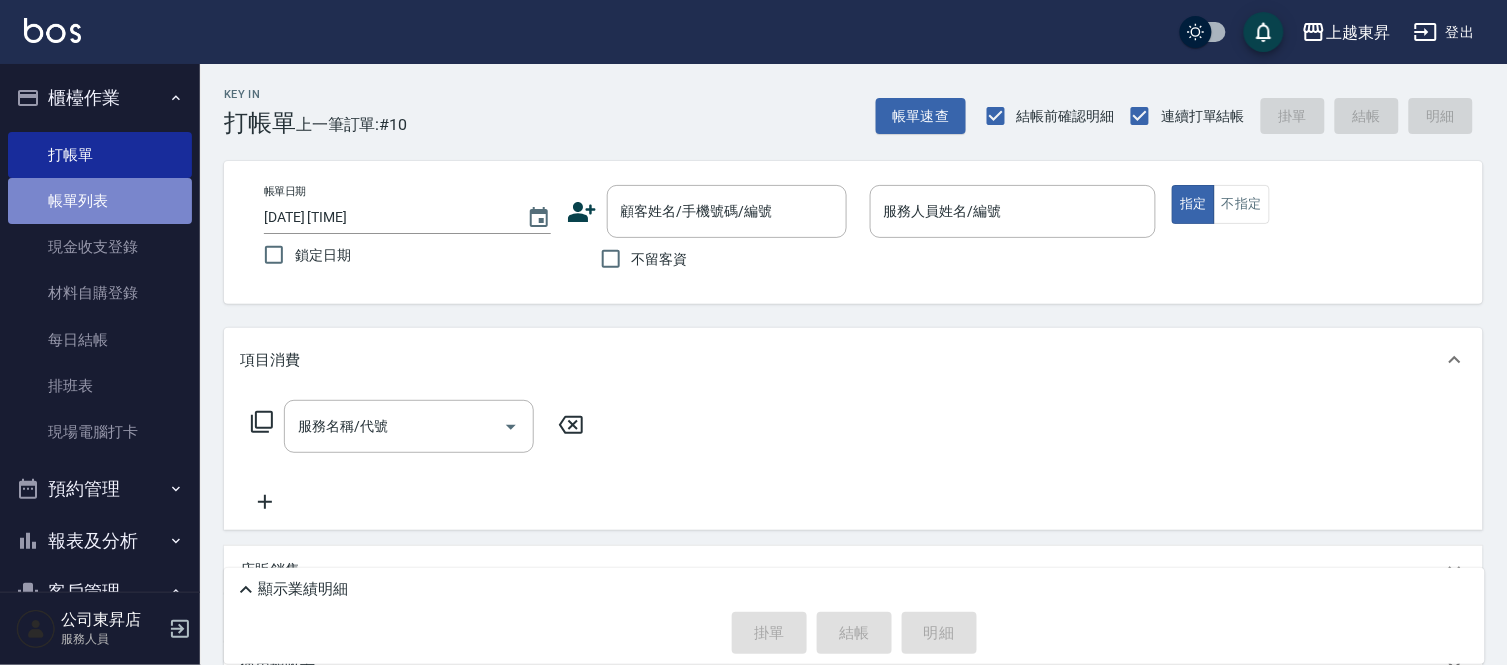 click on "帳單列表" at bounding box center [100, 201] 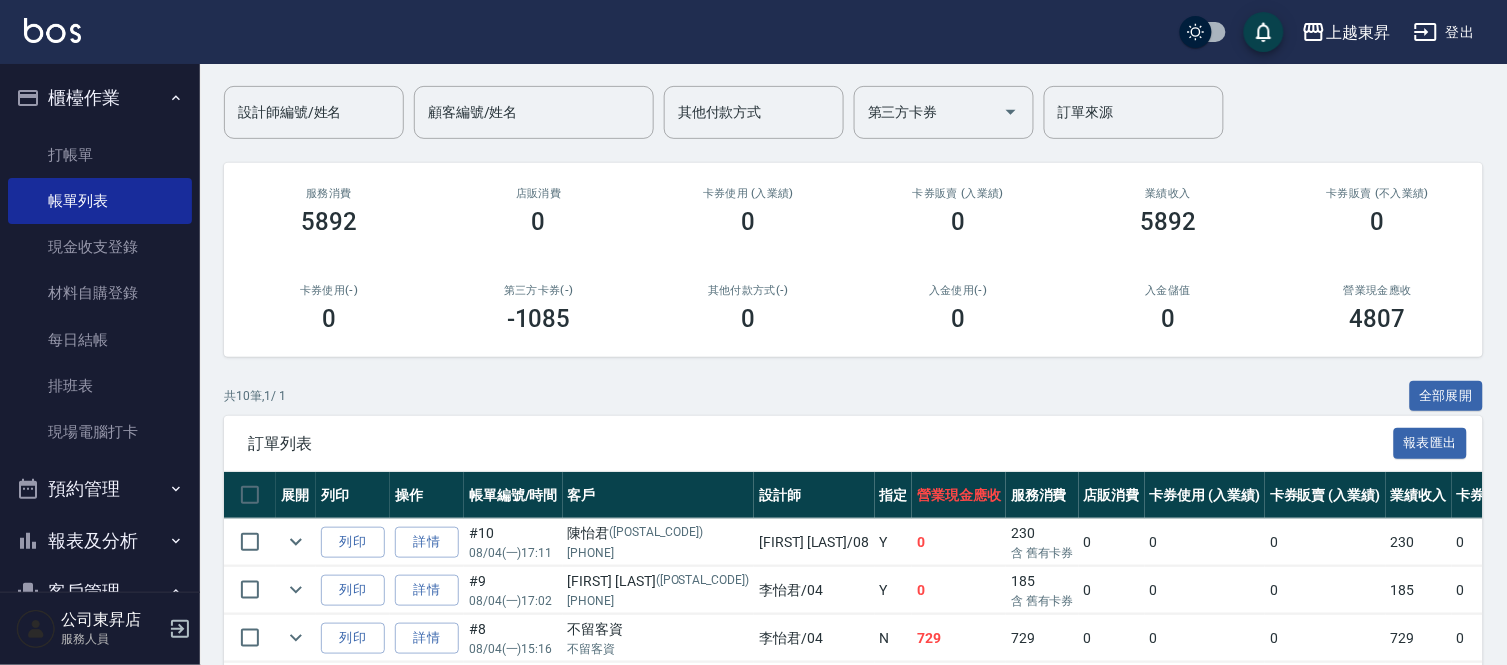 scroll, scrollTop: 132, scrollLeft: 0, axis: vertical 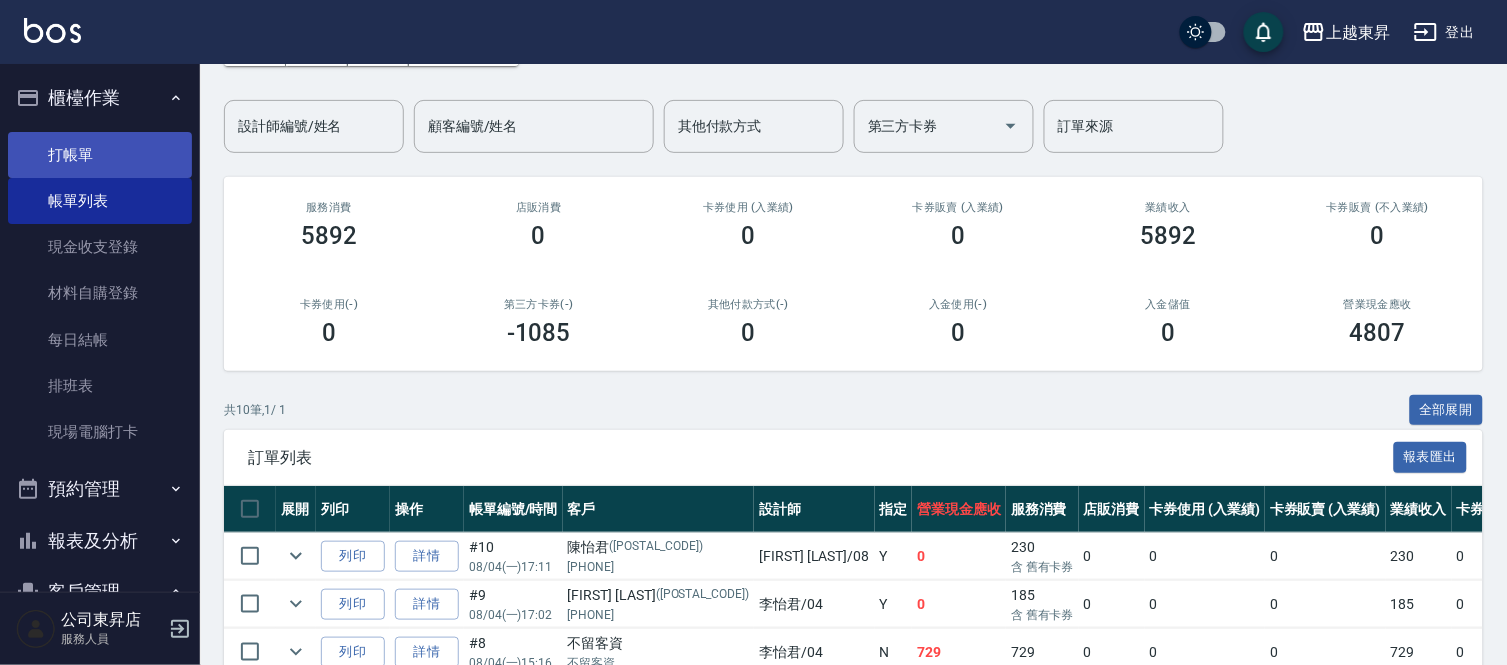 click on "打帳單" at bounding box center [100, 155] 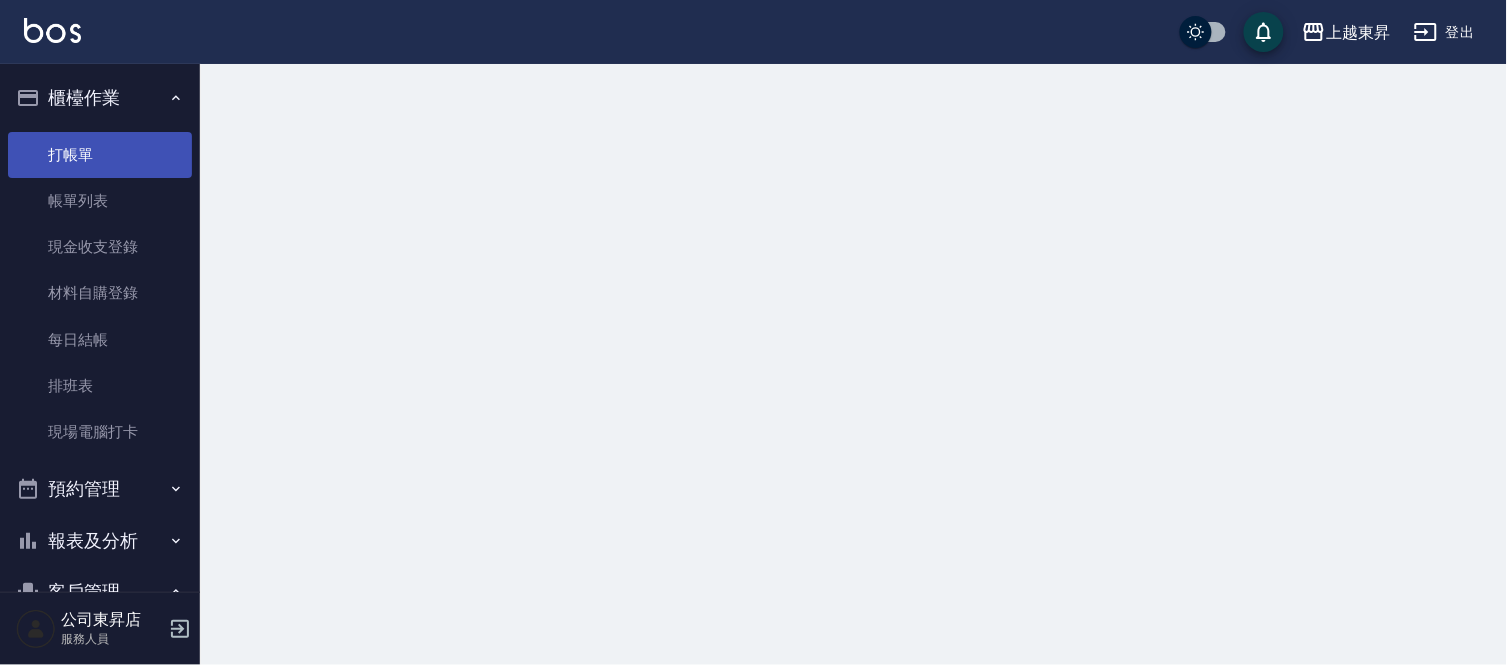 scroll, scrollTop: 0, scrollLeft: 0, axis: both 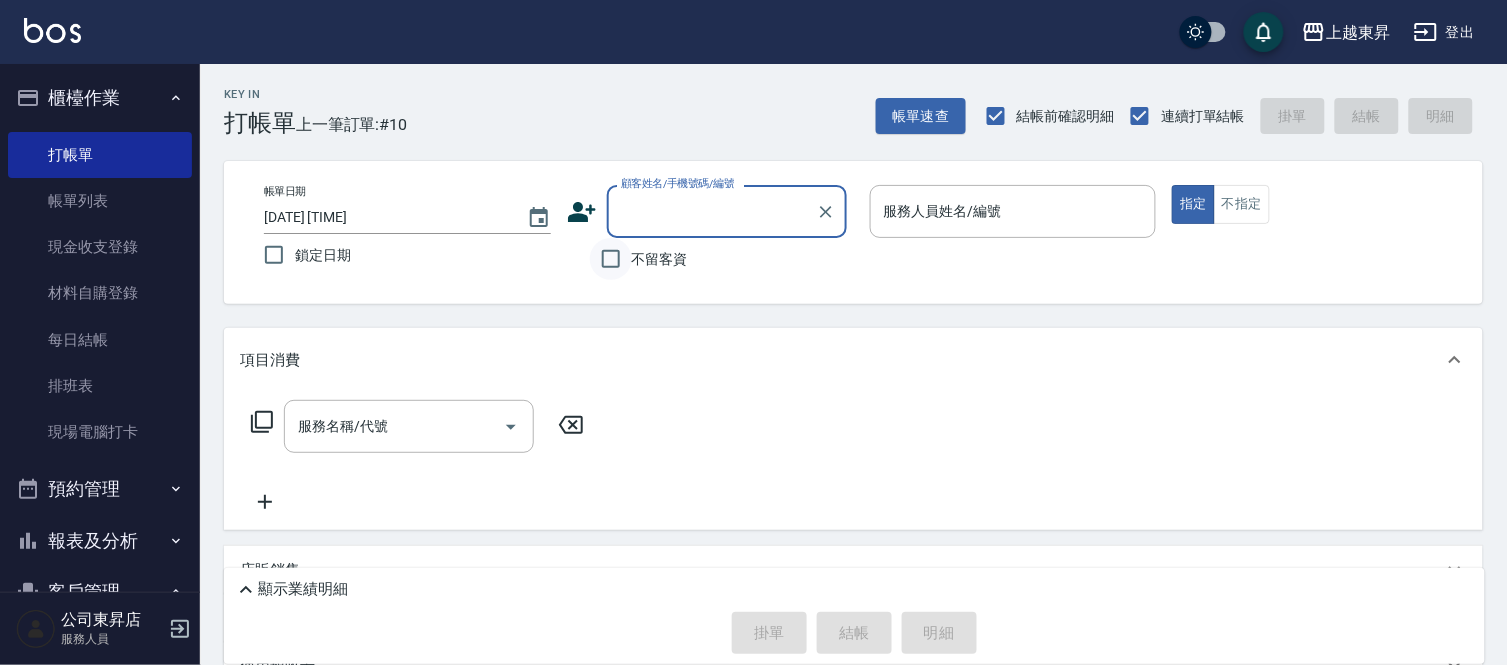 click on "不留客資" at bounding box center (611, 259) 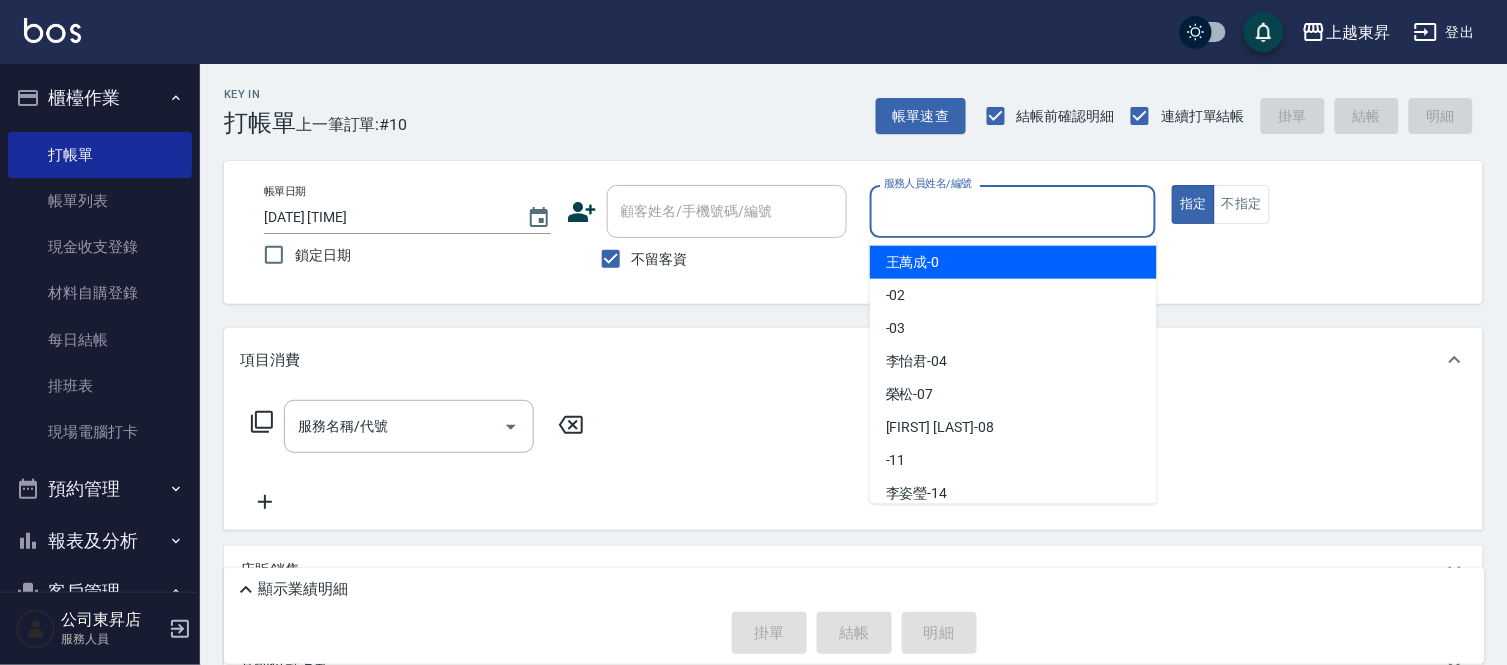 click on "服務人員姓名/編號" at bounding box center [1013, 211] 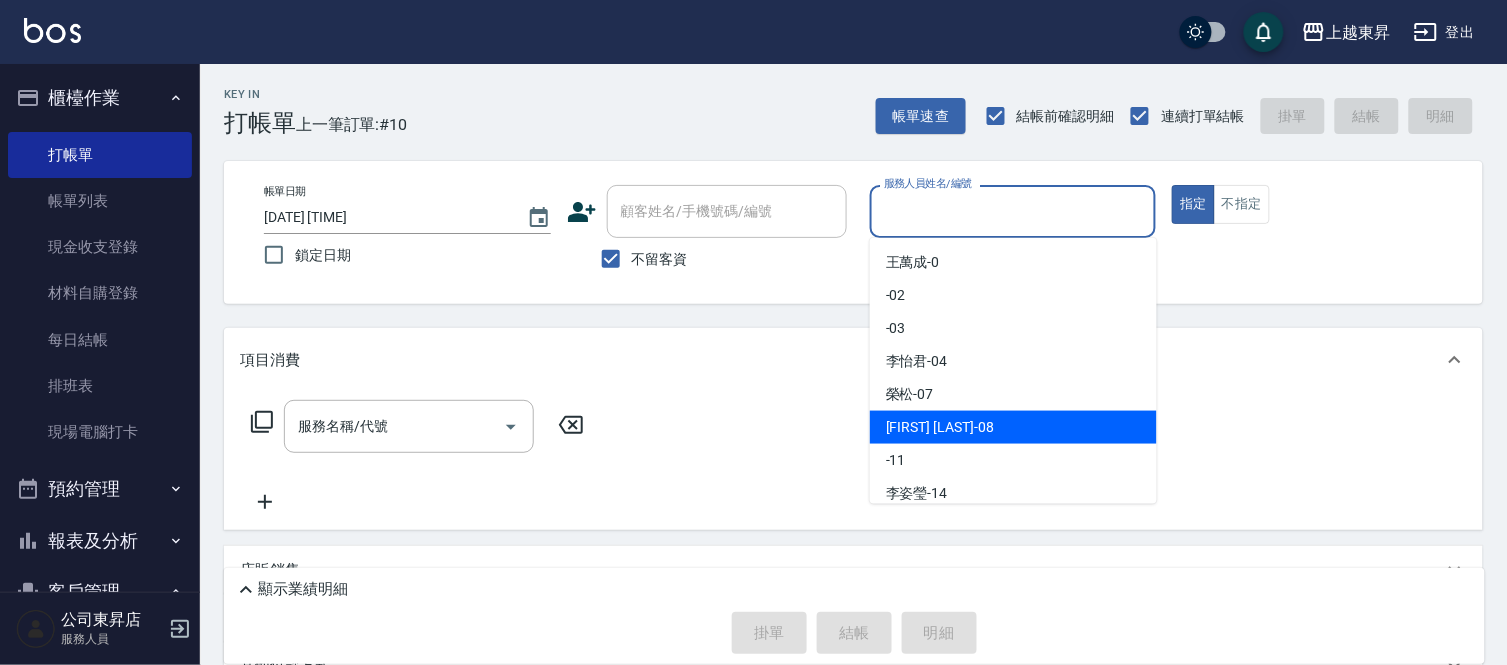 click on "江世玉 -08" at bounding box center (1013, 427) 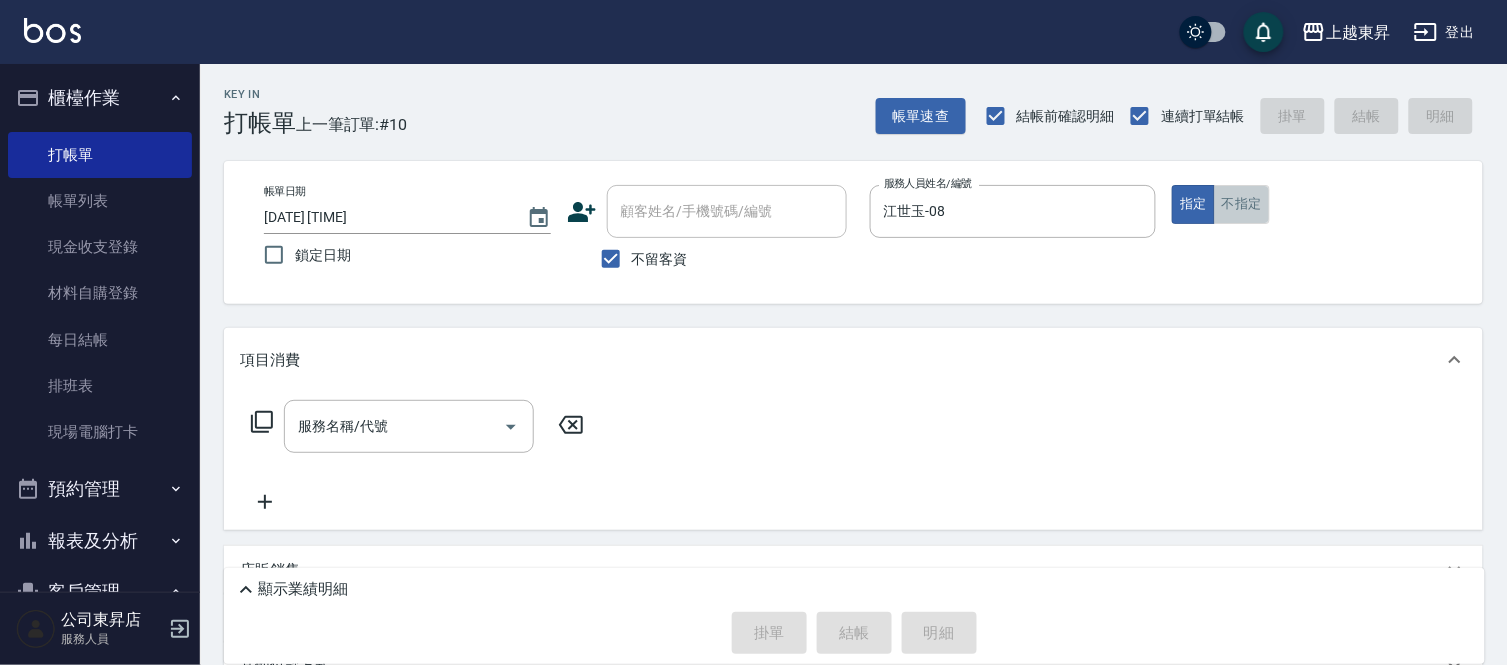 click on "不指定" at bounding box center (1242, 204) 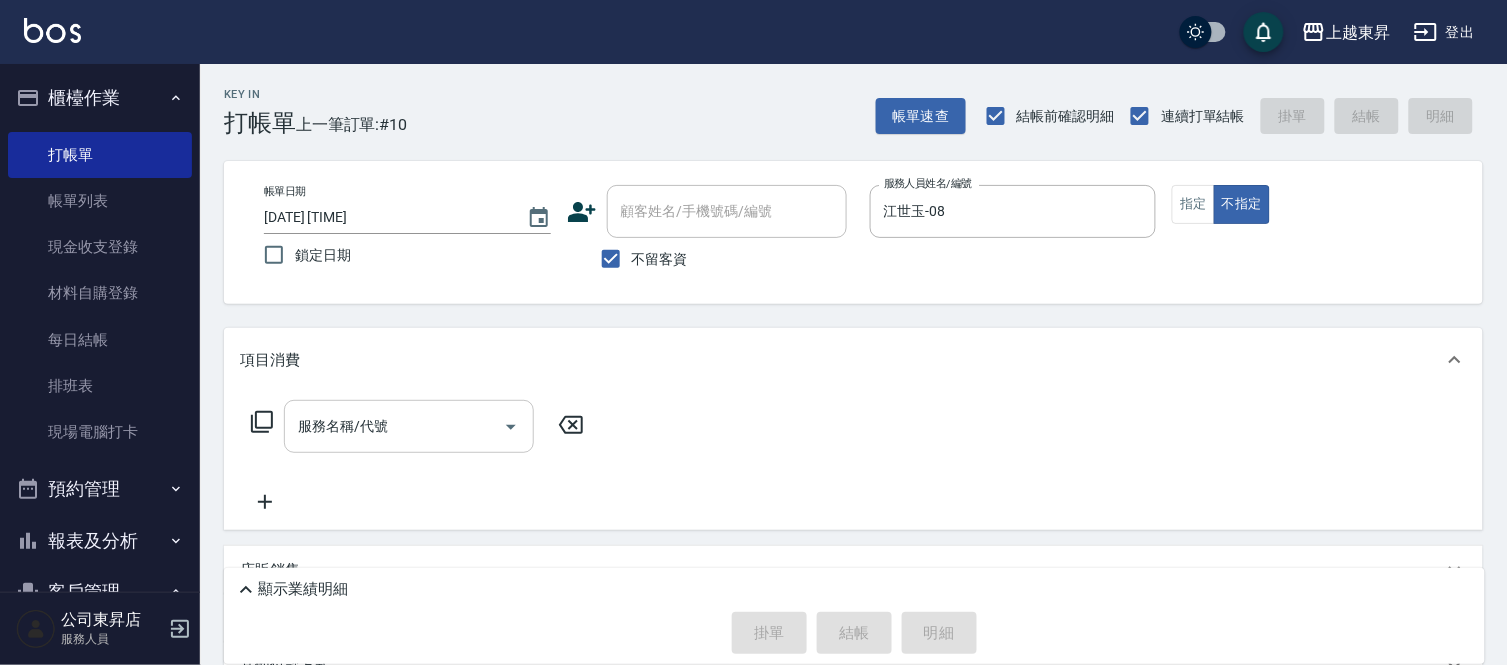 click on "服務名稱/代號" at bounding box center [394, 426] 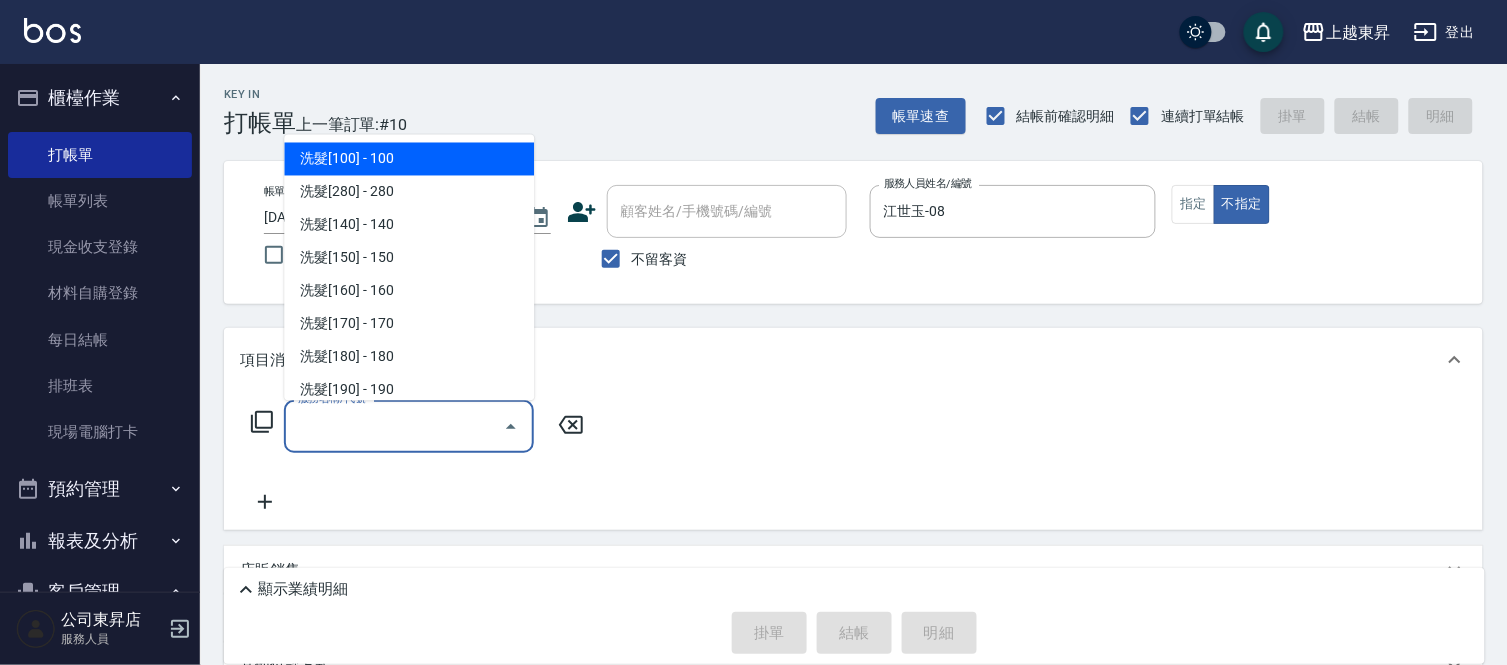 click on "洗髮[100] - 100 洗髮[280] - 280 洗髮[140] - 140 洗髮[150] - 150 洗髮[160] - 160 洗髮[170] - 170 洗髮[180] - 180 洗髮[190] - 190 洗髮[200] - 200 洗髮[220] - 220 洗髮[240] - 240 洗髮[260] - 260 洗髮[500] - 500 滾珠洗髪699 - 699 歐盟滾珠洗599 - 599 洗髮卡券(165) - 165 洗髮卡券[210] - 210 洗髮卡(185) - 185 洗髮(卡)230 - 230 離子燙[1200] - 1200 離子燙[1500] - 1500 離子燙[1700] - 1700 離子燙[1800] - 1800 離子燙[2000] - 2000 離子燙[2200] - 2200 離子燙[2400] - 2400 離子燙[2600] - 2600 離子燙[3000] - 3000 燙髮[1200] - 1200 燙髮[1500] - 1500 燙髮[1700] - 1700 燙髮[1800] - 1800 燙髮[2000] - 2000 燙髮[2200] - 2200 燙髮[2400] - 2400 燙髮[2600] - 2600 燙髮[2800] - 2800 燙髮[3000] - 3000 燙髮[3200] - 3200 燙髮[3500] - 3500 燙髮[4000] - 4000 燙髮[4500] - 4500 燙髮特別處理 - 300 剪髮(280) - 280 剪髮(300) - 300 剪髮(360) - 360 剪髮(380) - 380 剪髮(400) - 400 剪髮(450) - 450 剪髮(480) - 480 潤絲 - 20" at bounding box center [409, 268] 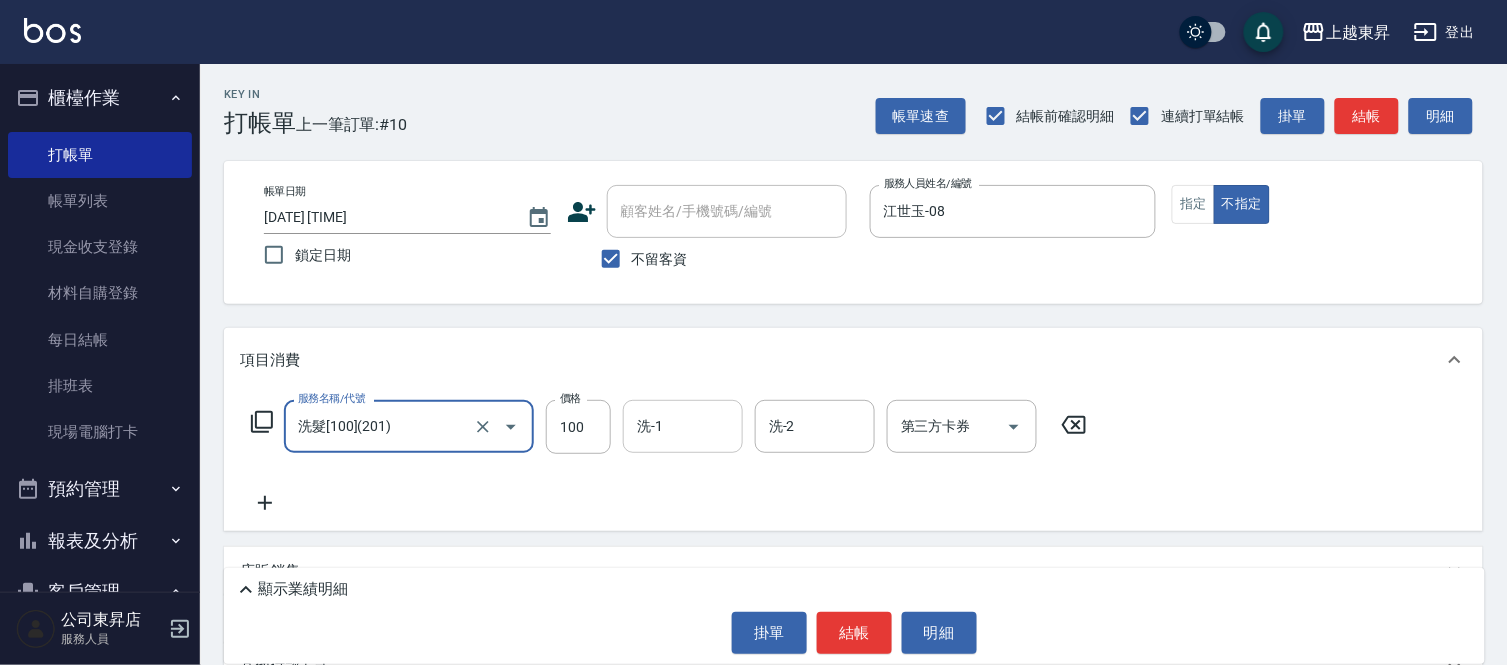click on "洗-1" at bounding box center [683, 426] 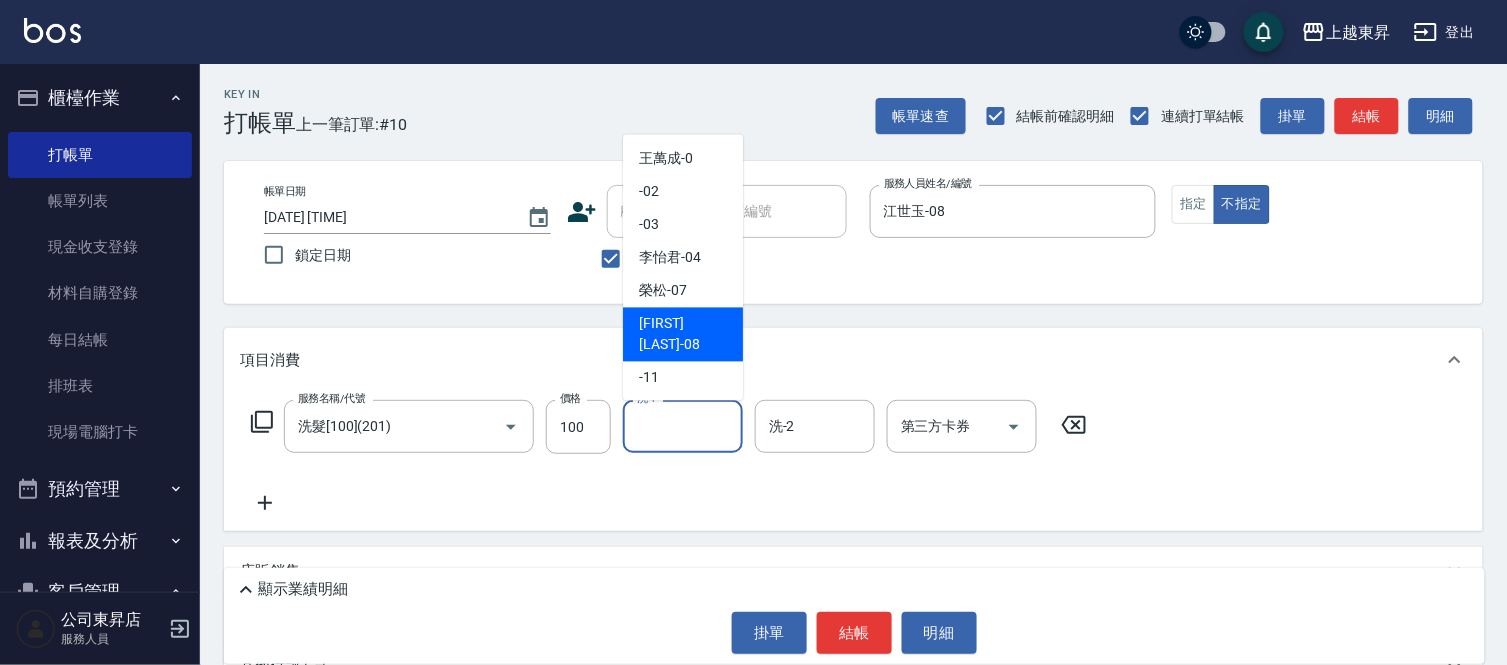 scroll, scrollTop: 222, scrollLeft: 0, axis: vertical 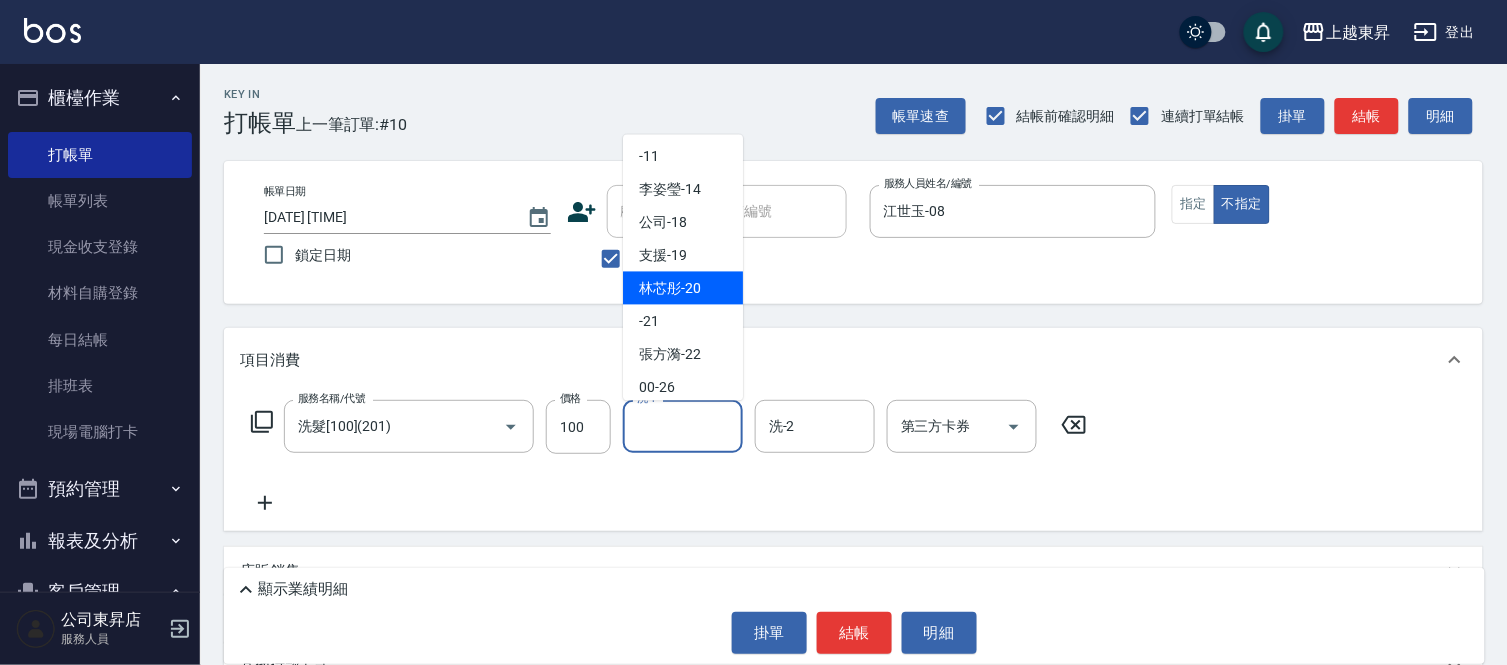 click on "[FIRST] [LAST] -[AGE]" at bounding box center [670, 288] 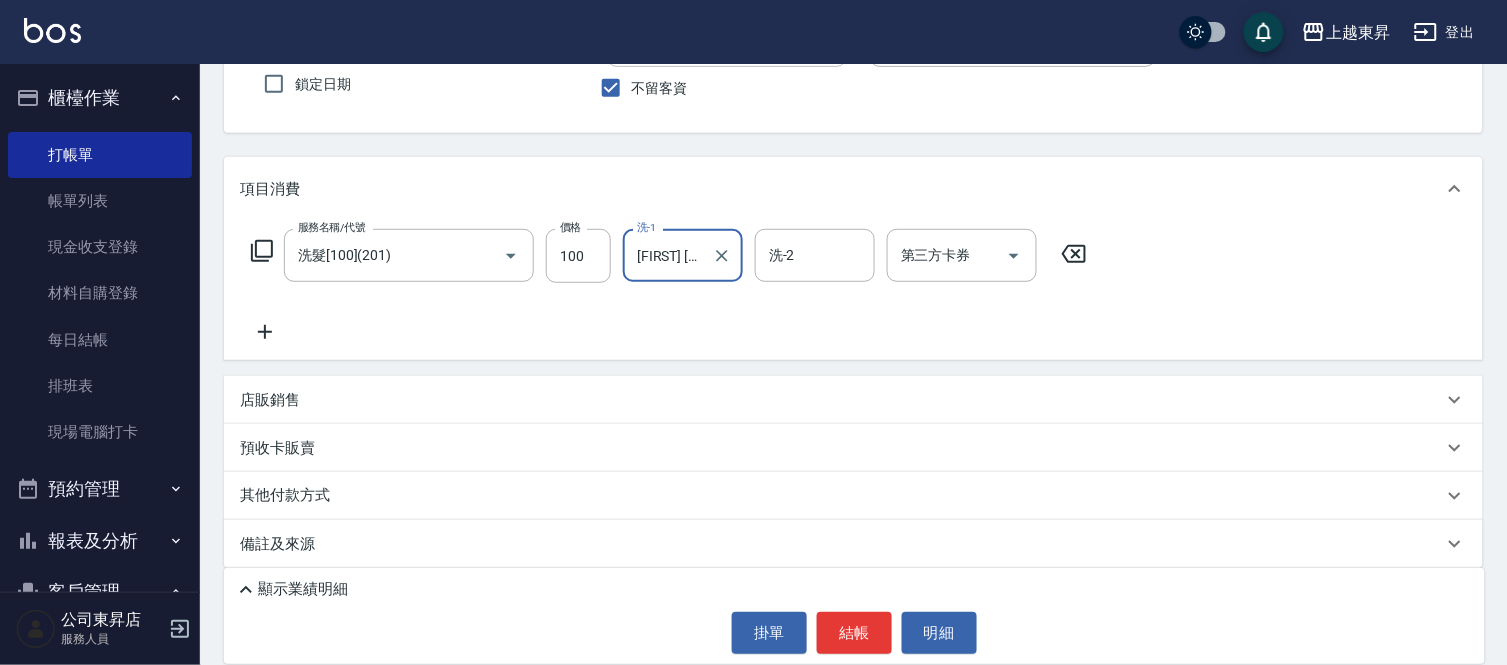 scroll, scrollTop: 183, scrollLeft: 0, axis: vertical 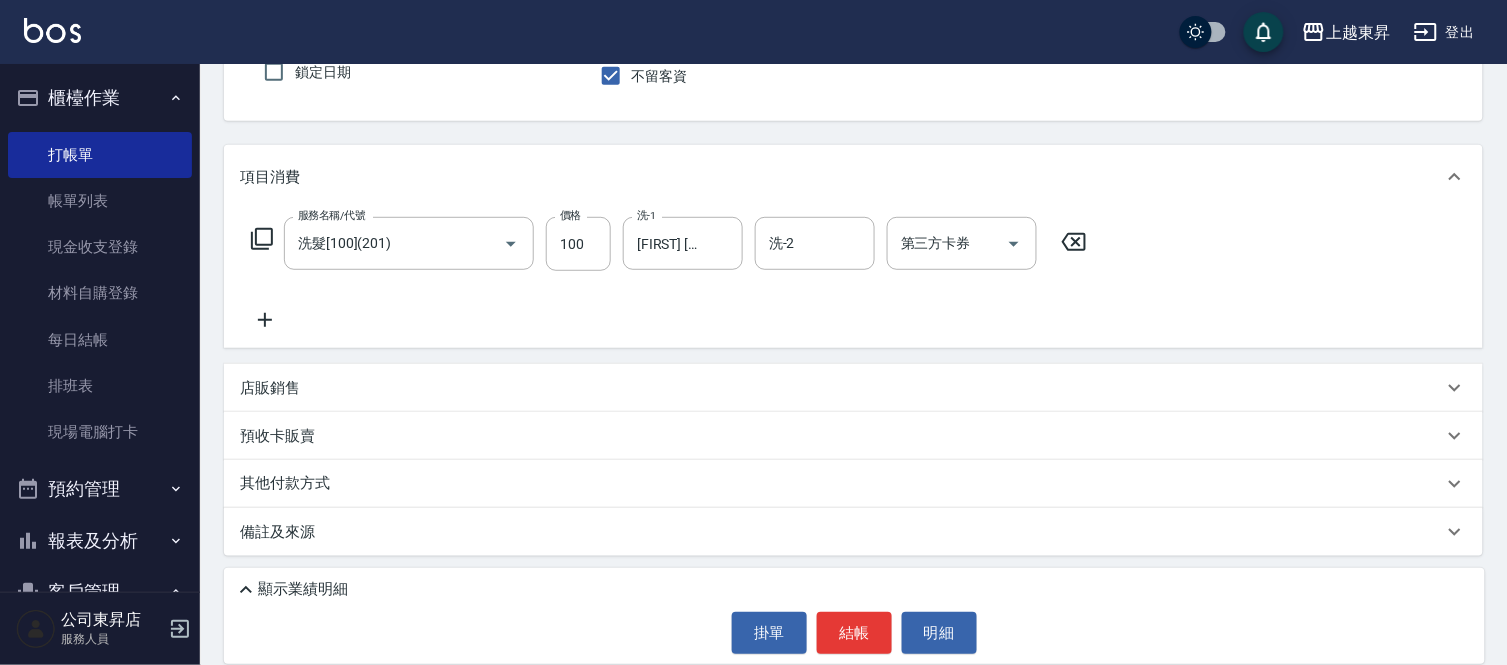 click 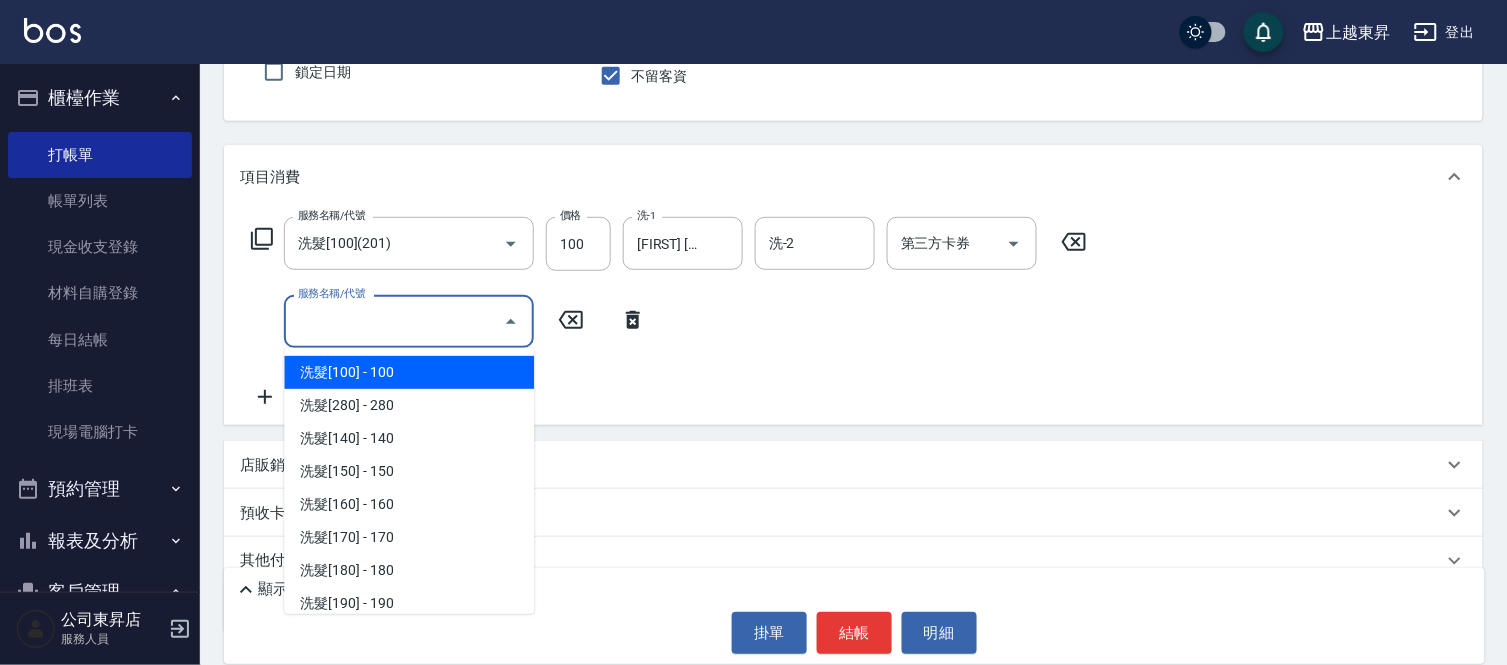 click on "服務名稱/代號" at bounding box center [394, 321] 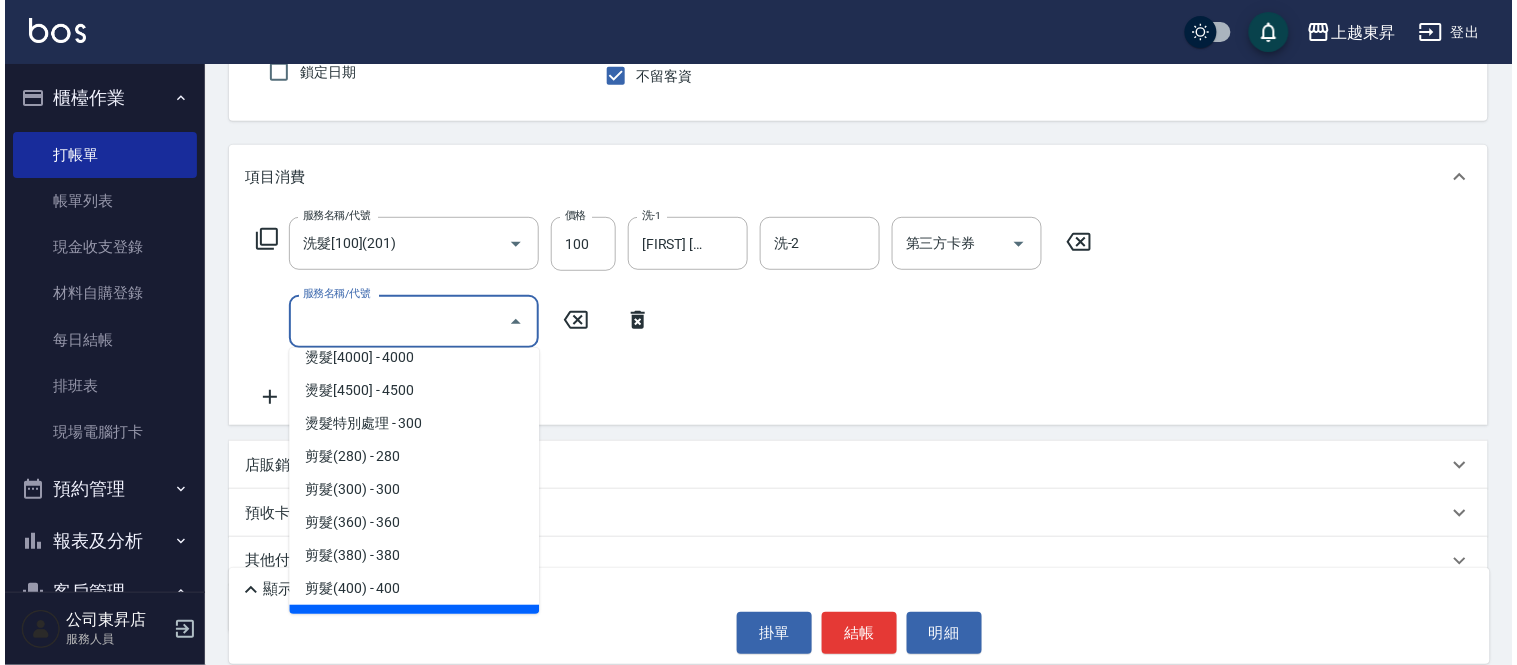 scroll, scrollTop: 1333, scrollLeft: 0, axis: vertical 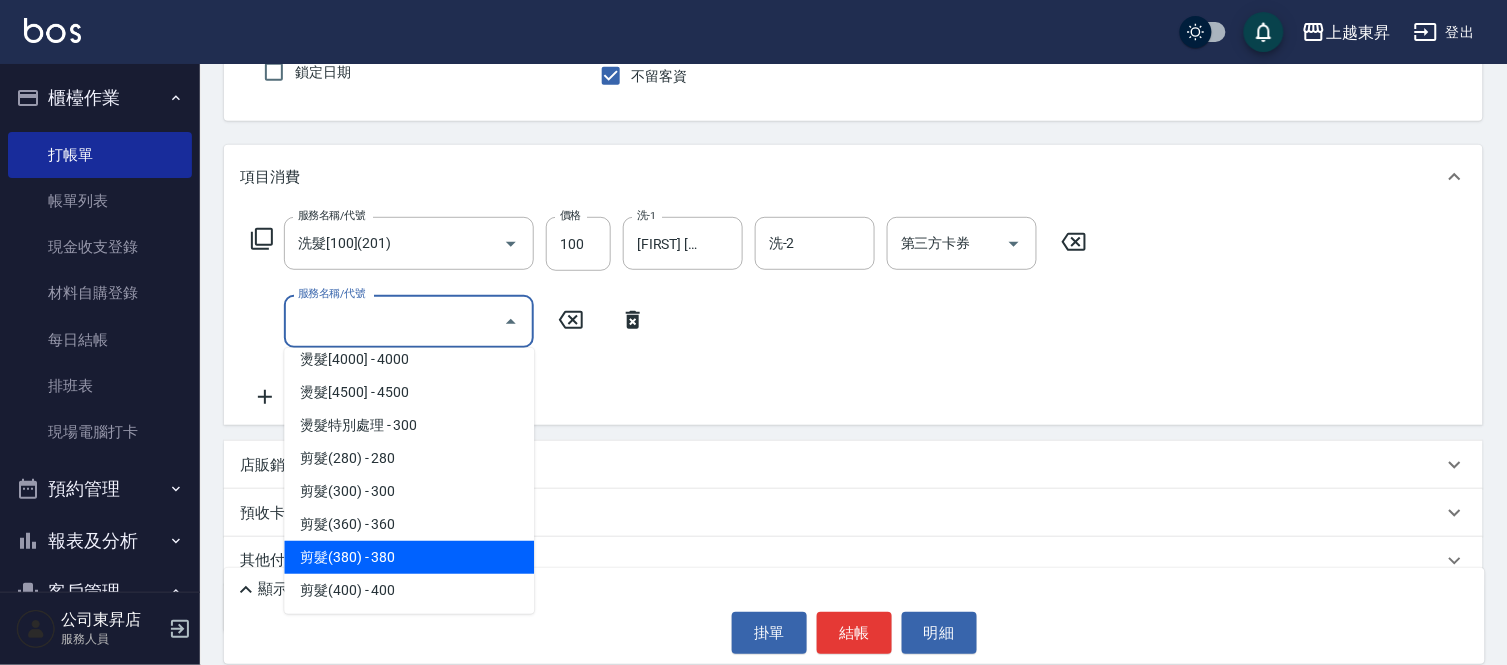click on "剪髮(380) - 380" at bounding box center (409, 557) 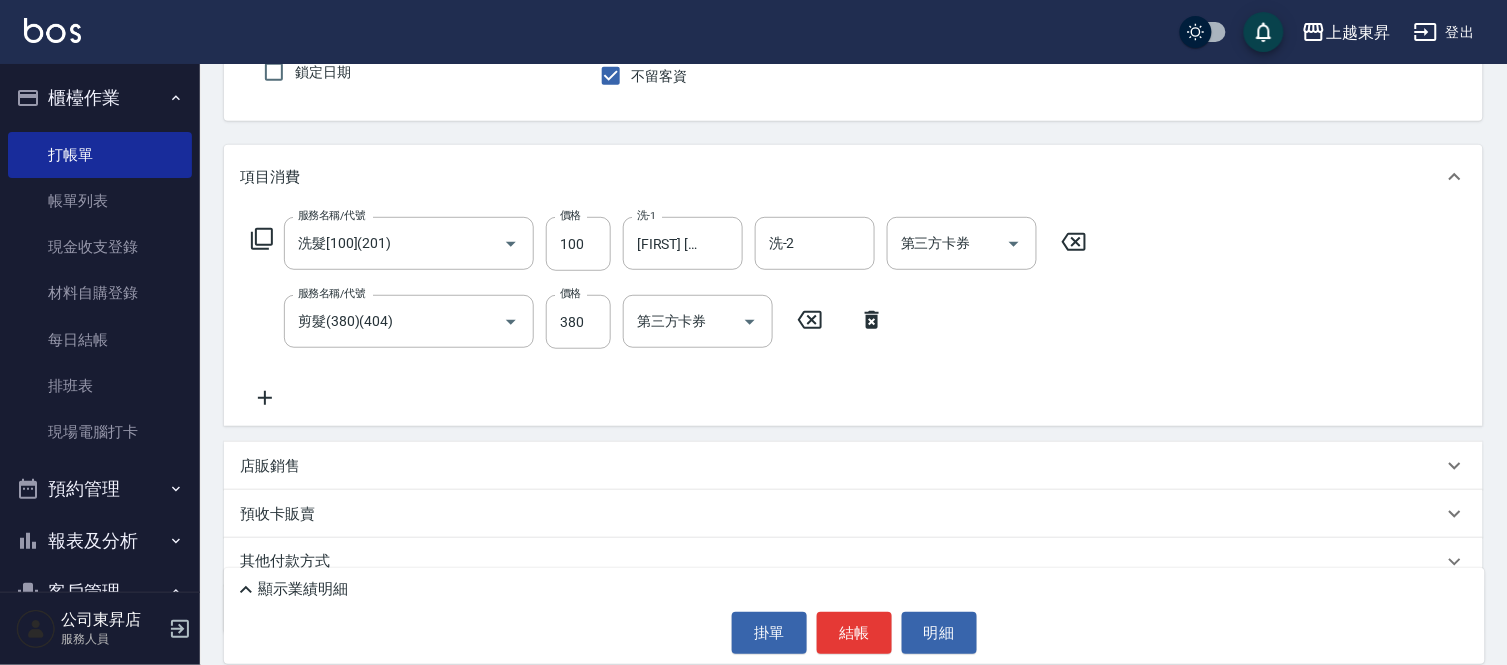 click on "顯示業績明細 掛單 結帳 明細" at bounding box center (854, 616) 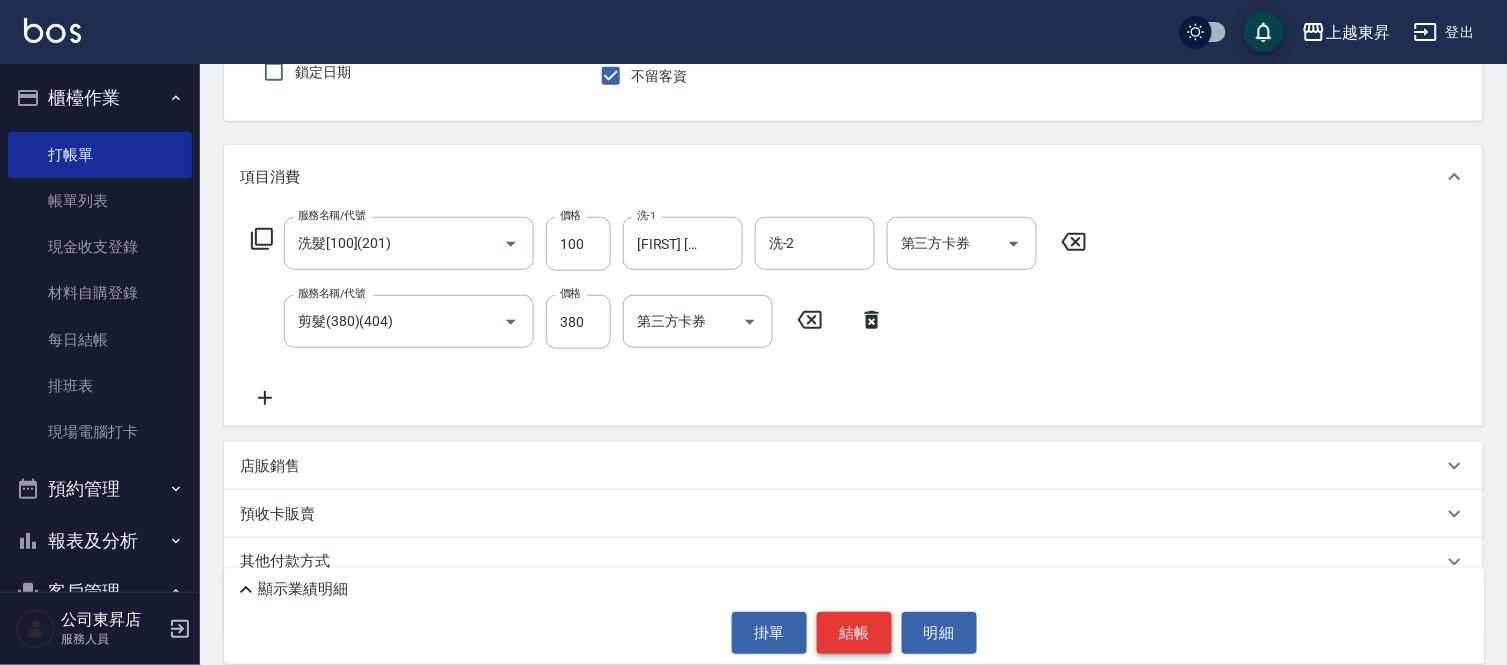 click on "結帳" at bounding box center (854, 633) 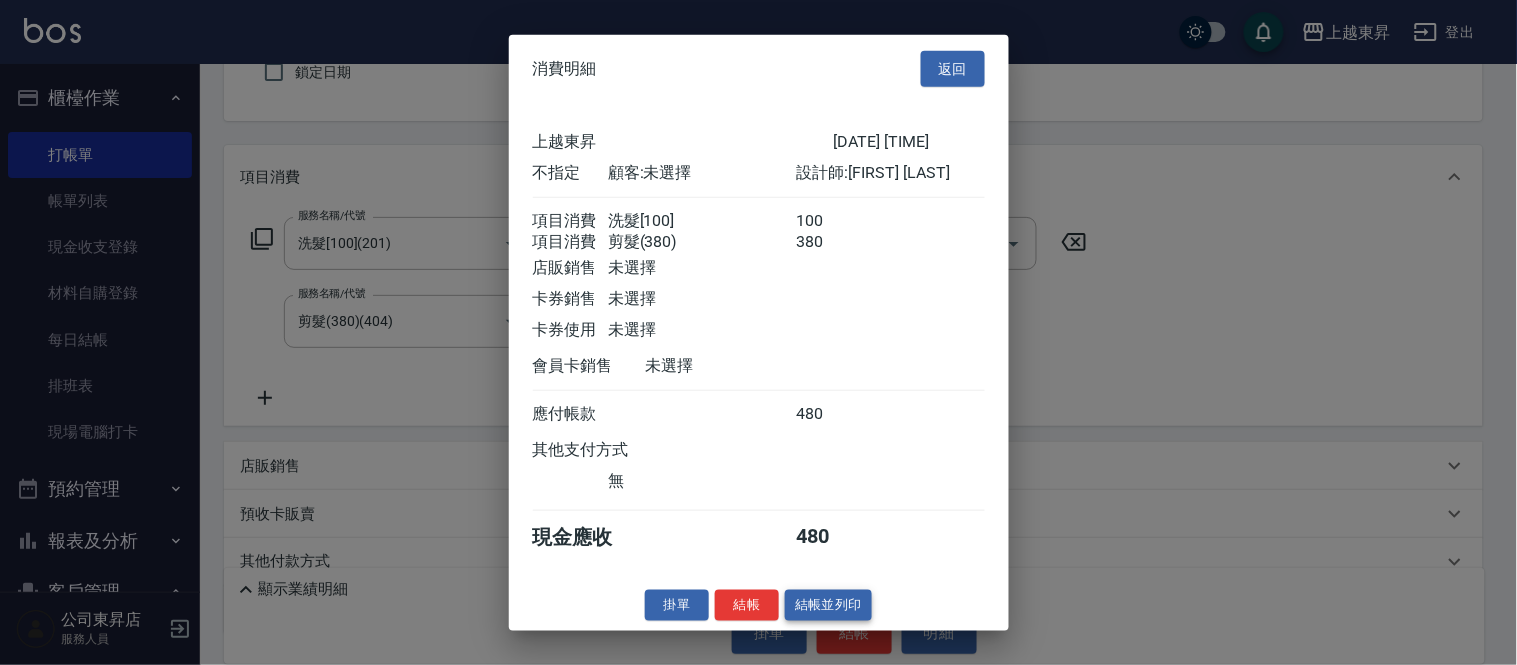 click on "結帳並列印" at bounding box center (828, 605) 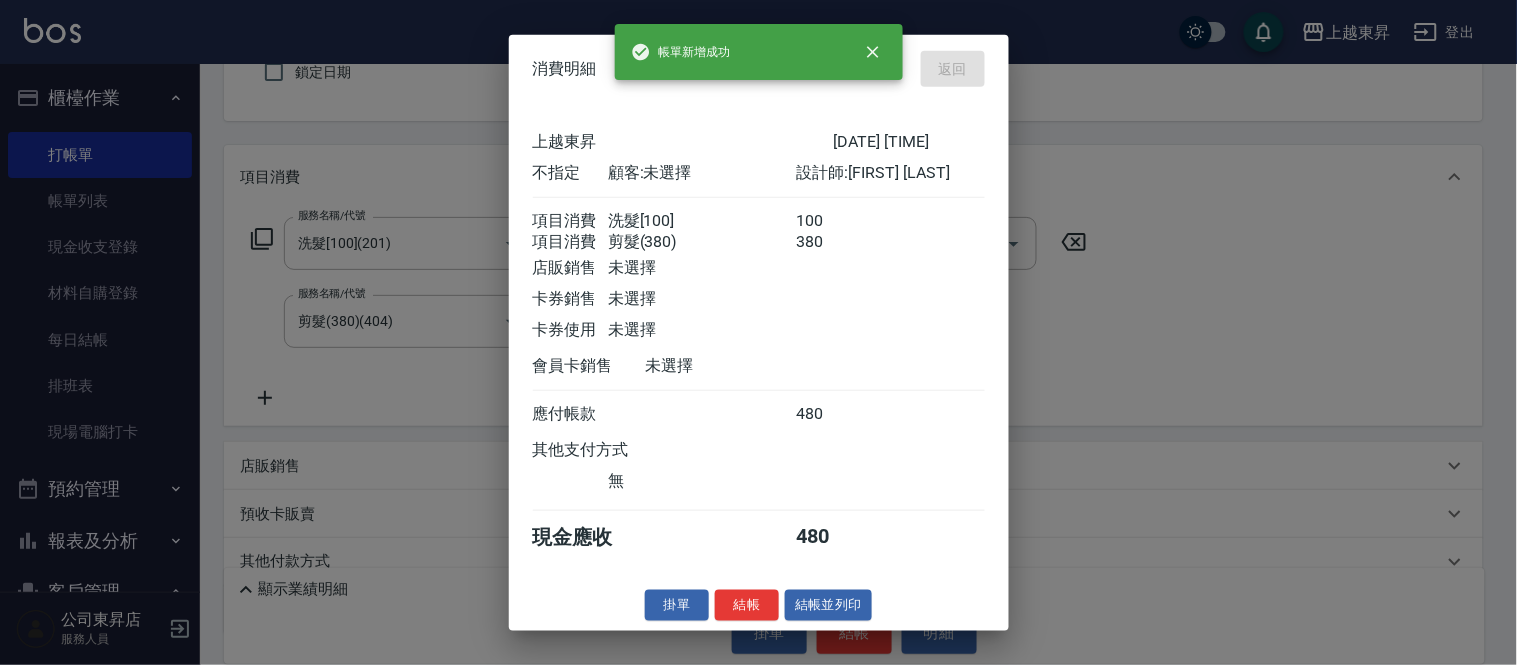 type on "[DATE] [TIME]" 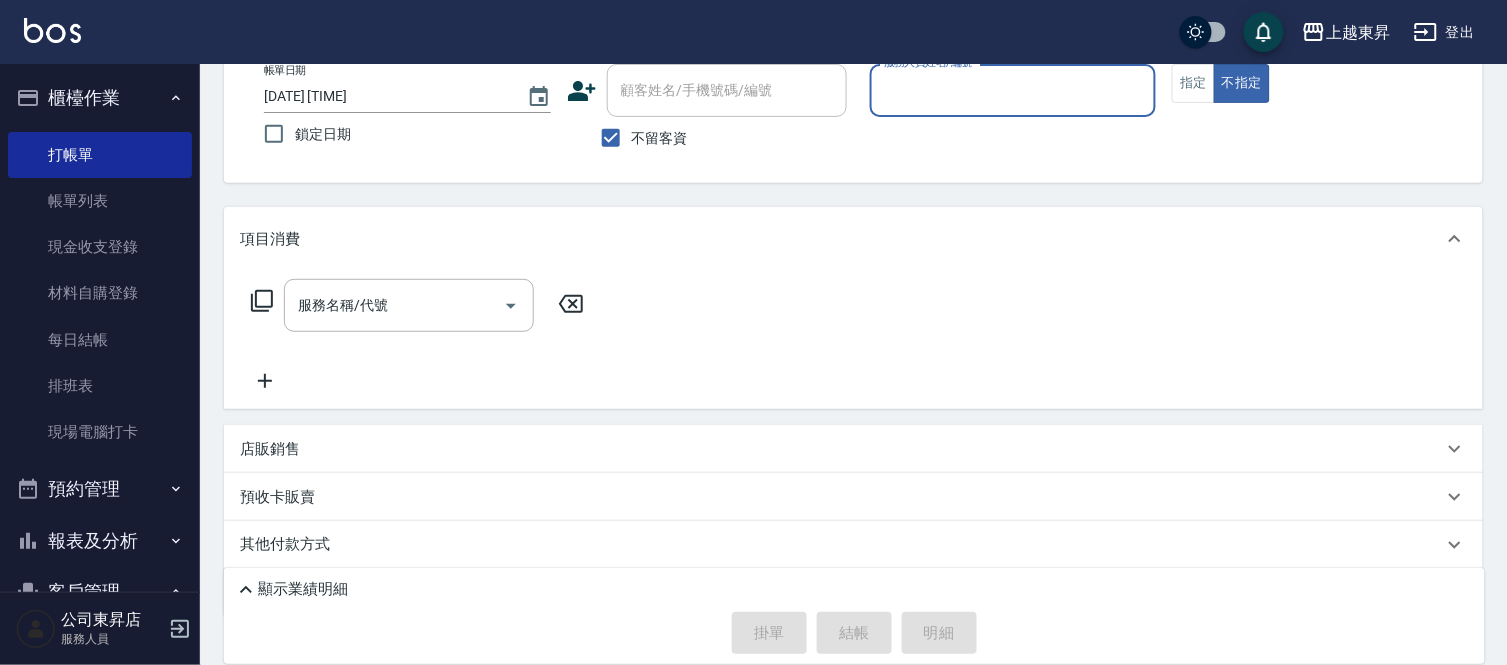 scroll, scrollTop: 0, scrollLeft: 0, axis: both 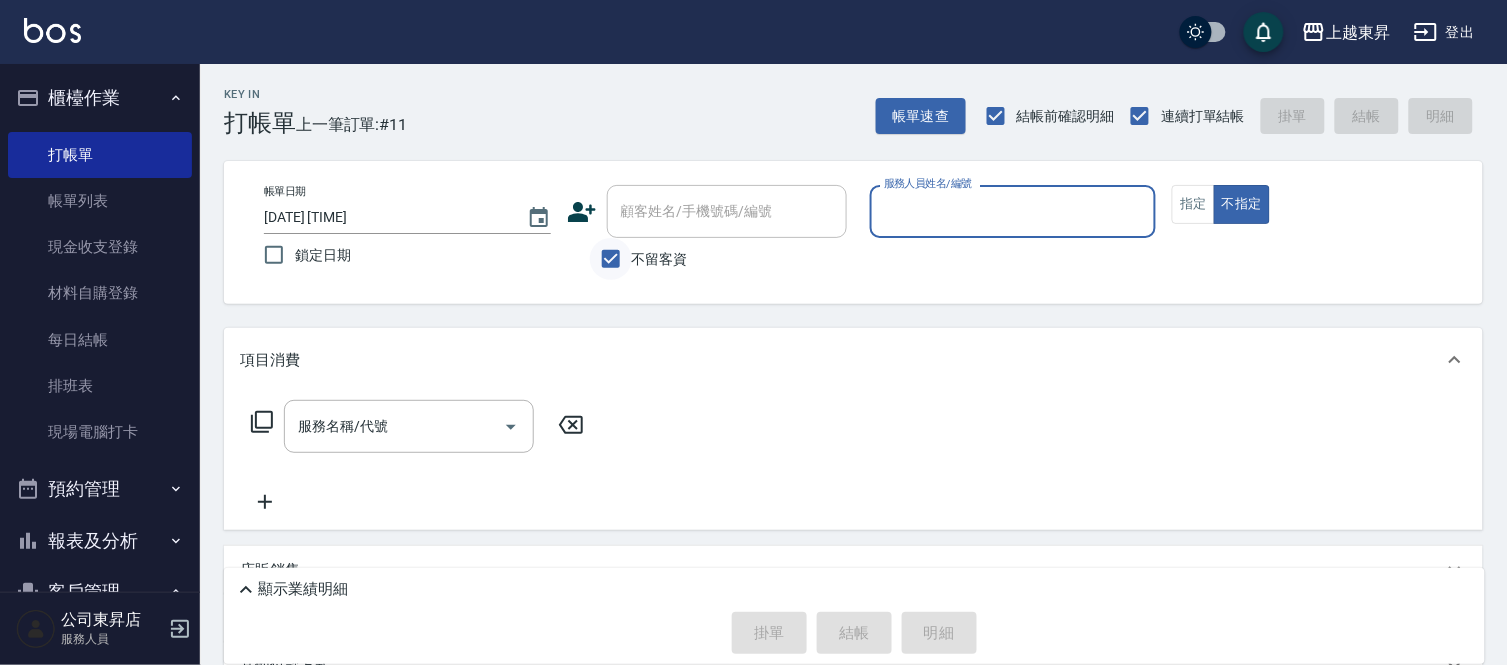 click on "不留客資" at bounding box center [611, 259] 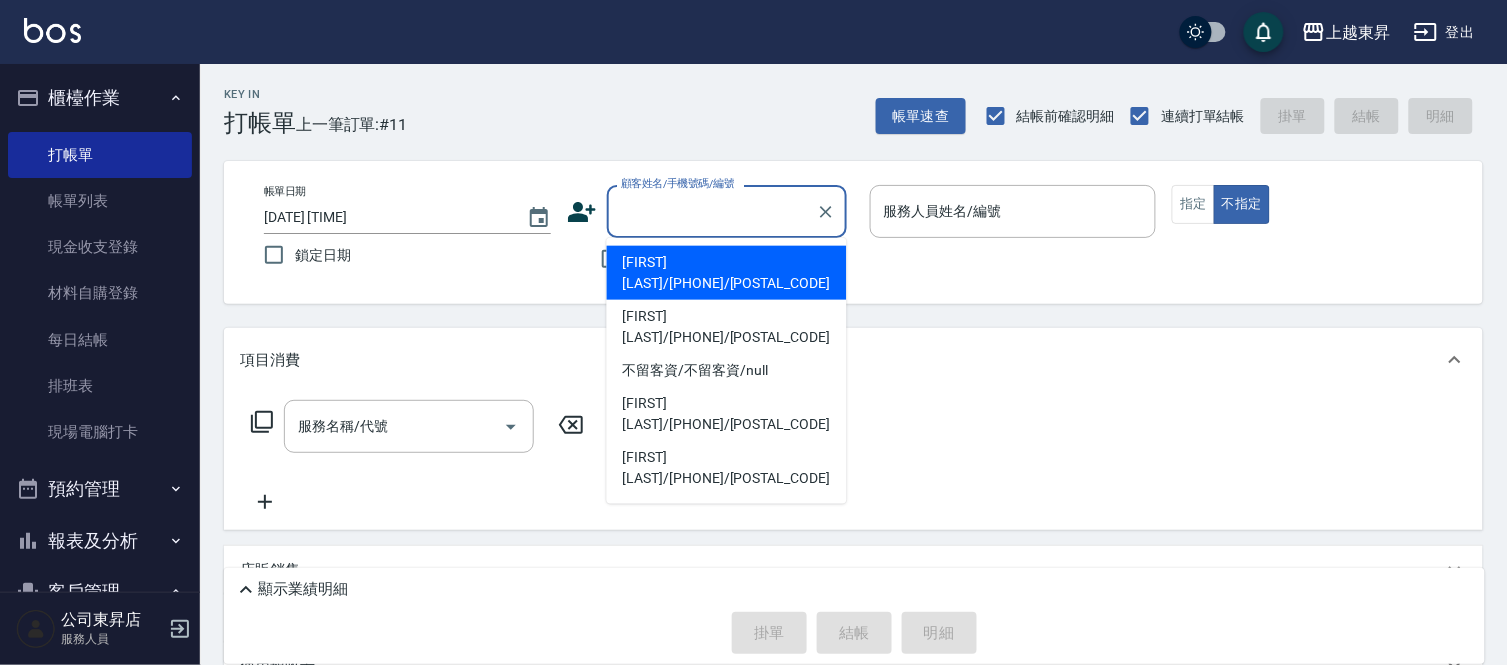 click on "顧客姓名/手機號碼/編號" at bounding box center (712, 211) 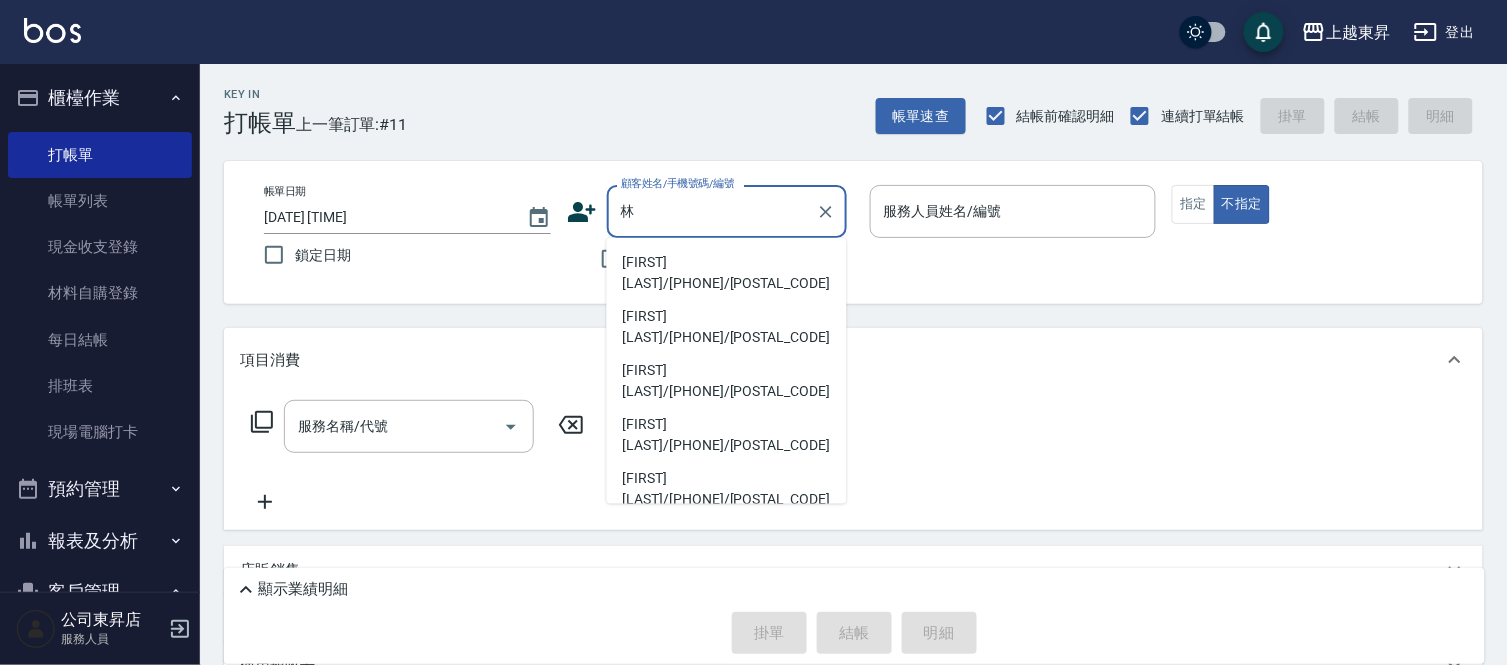 click on "[FIRST] [LAST]/[PHONE]/[POSTAL_CODE]" at bounding box center [727, 543] 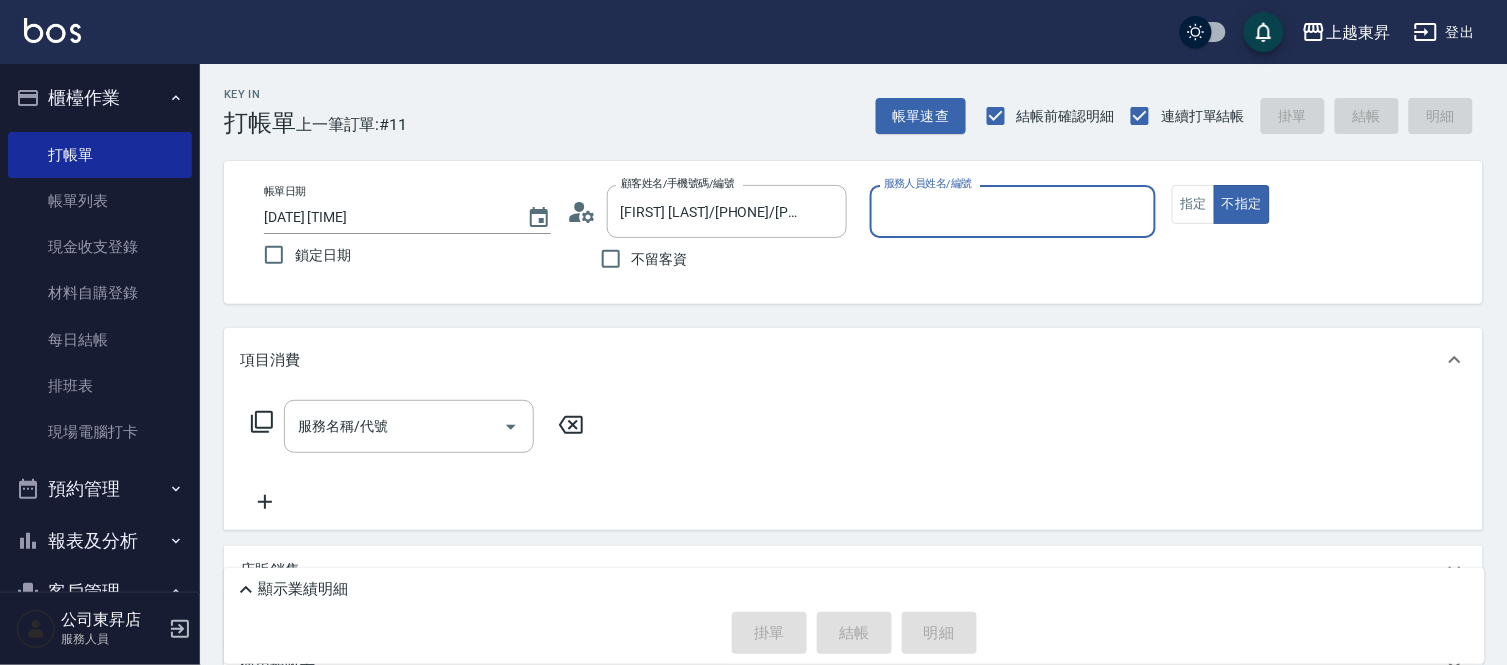 type on "江世玉-08" 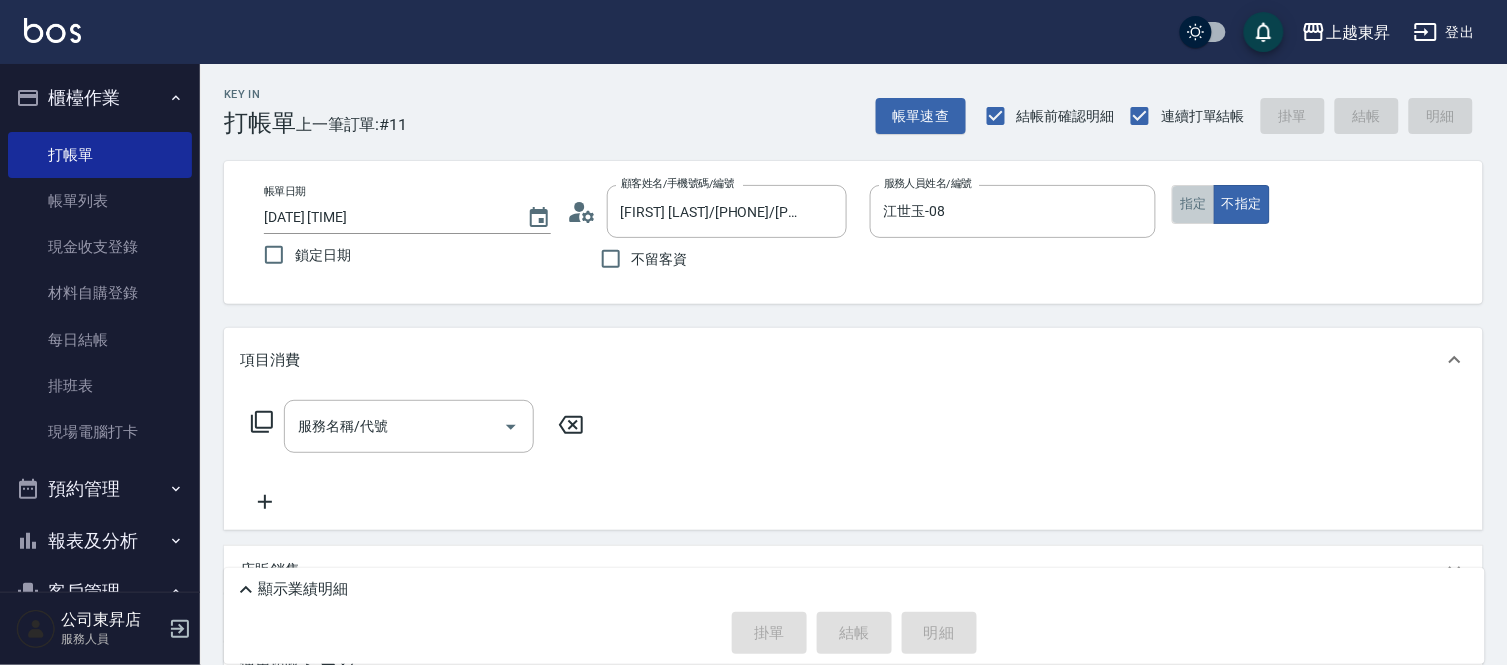 click on "指定" at bounding box center (1193, 204) 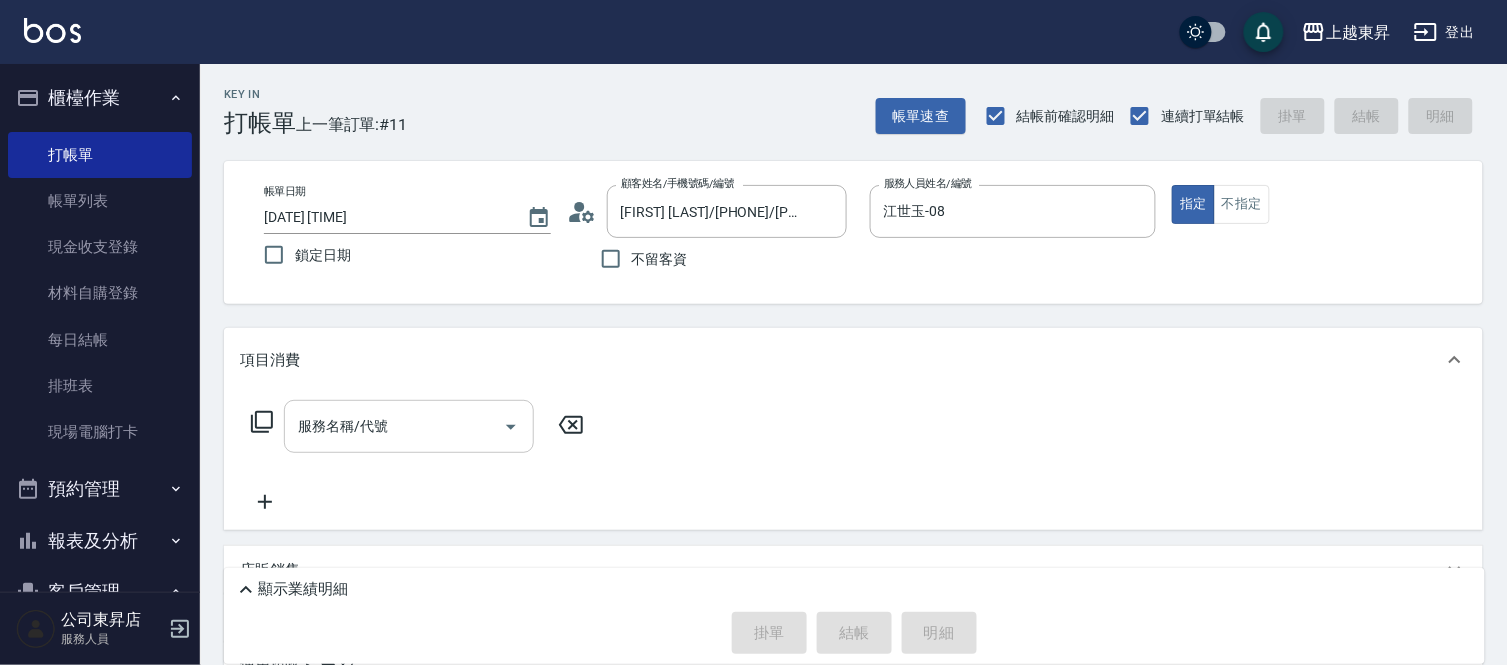 click on "服務名稱/代號" at bounding box center [394, 426] 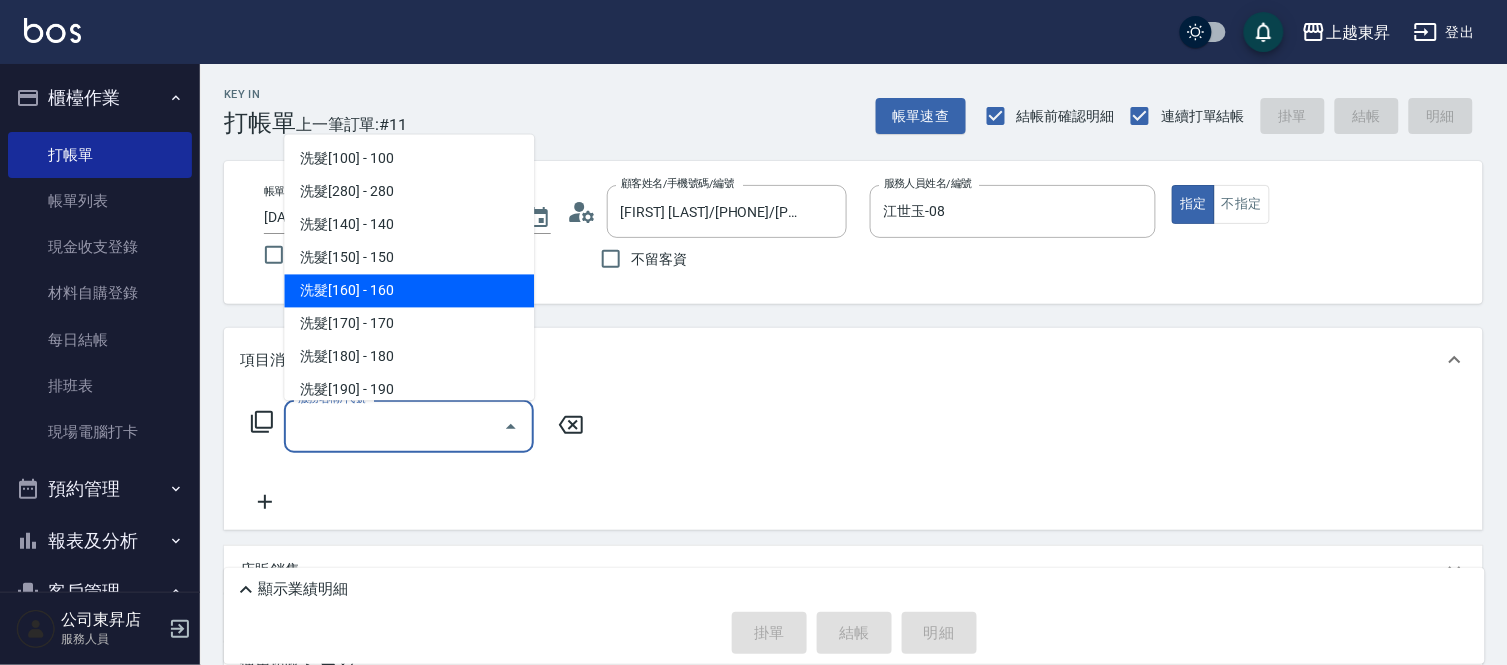 scroll, scrollTop: 222, scrollLeft: 0, axis: vertical 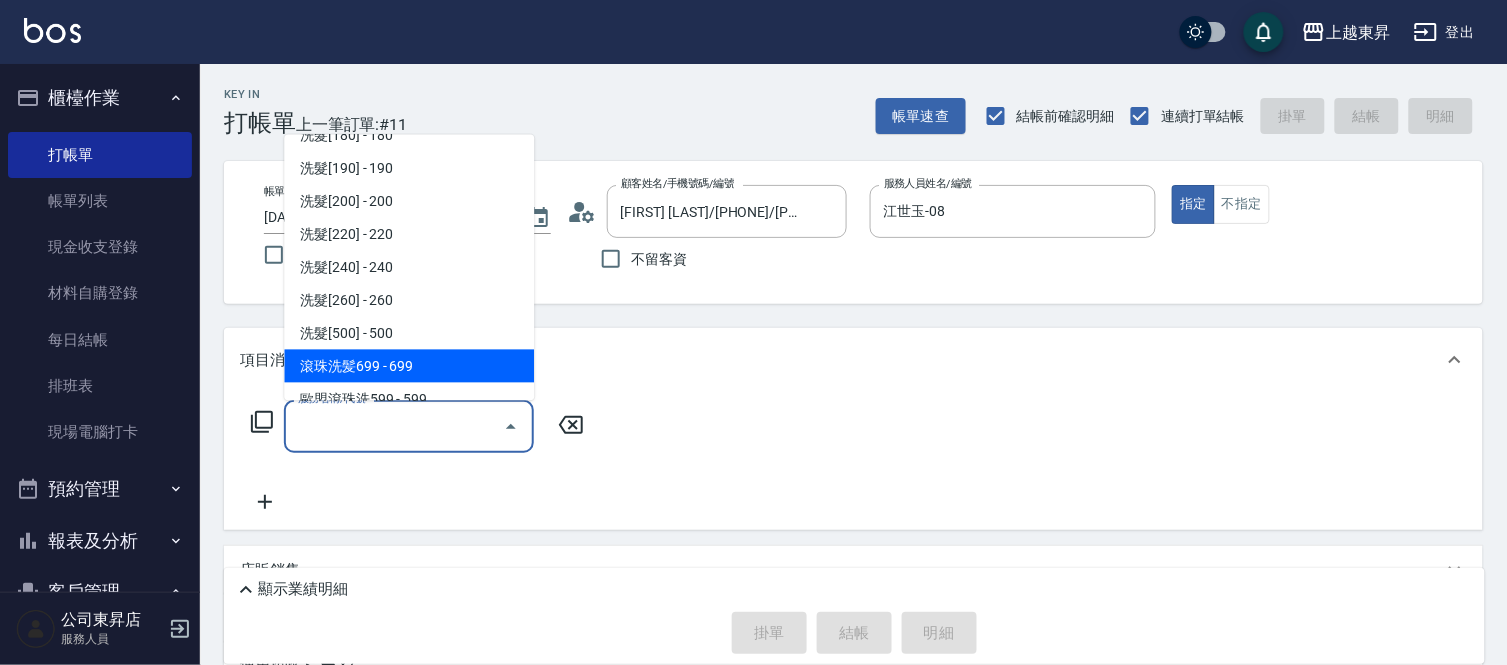 click on "滾珠洗髪699 - 699" at bounding box center [409, 366] 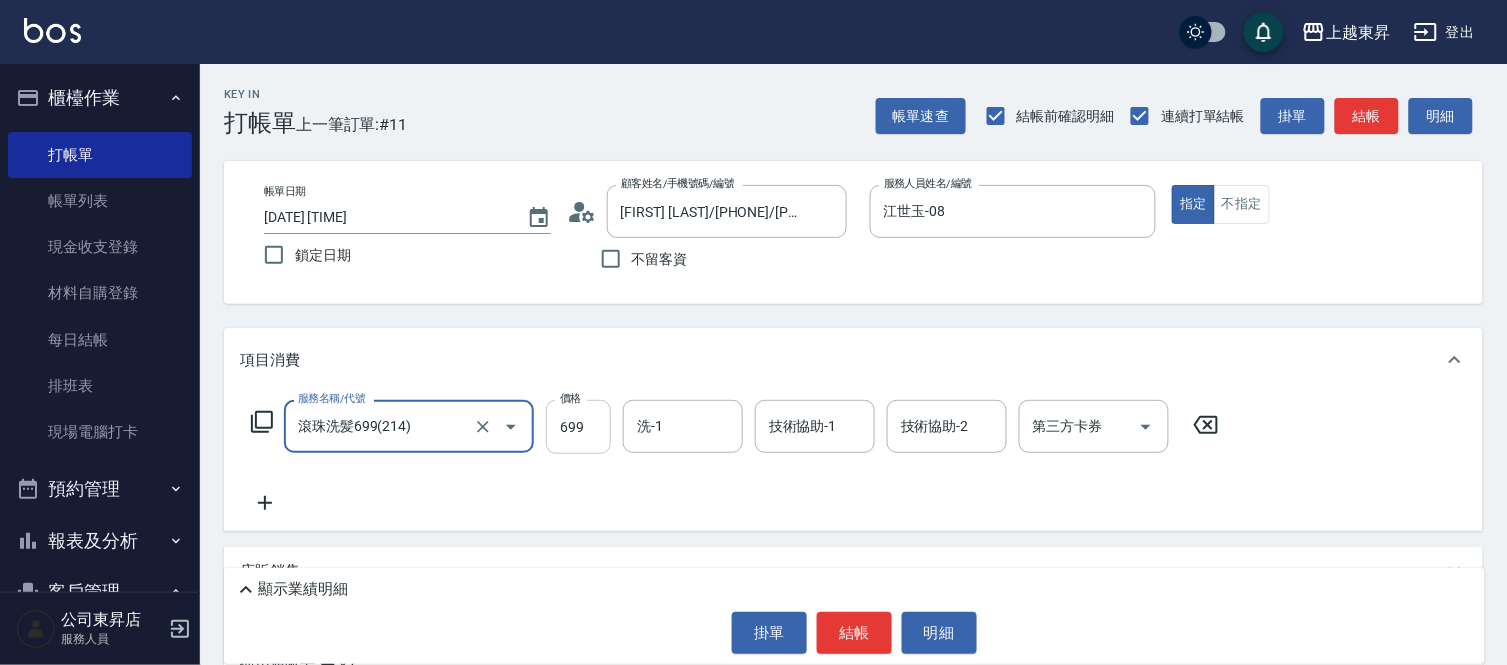 click on "699" at bounding box center (578, 427) 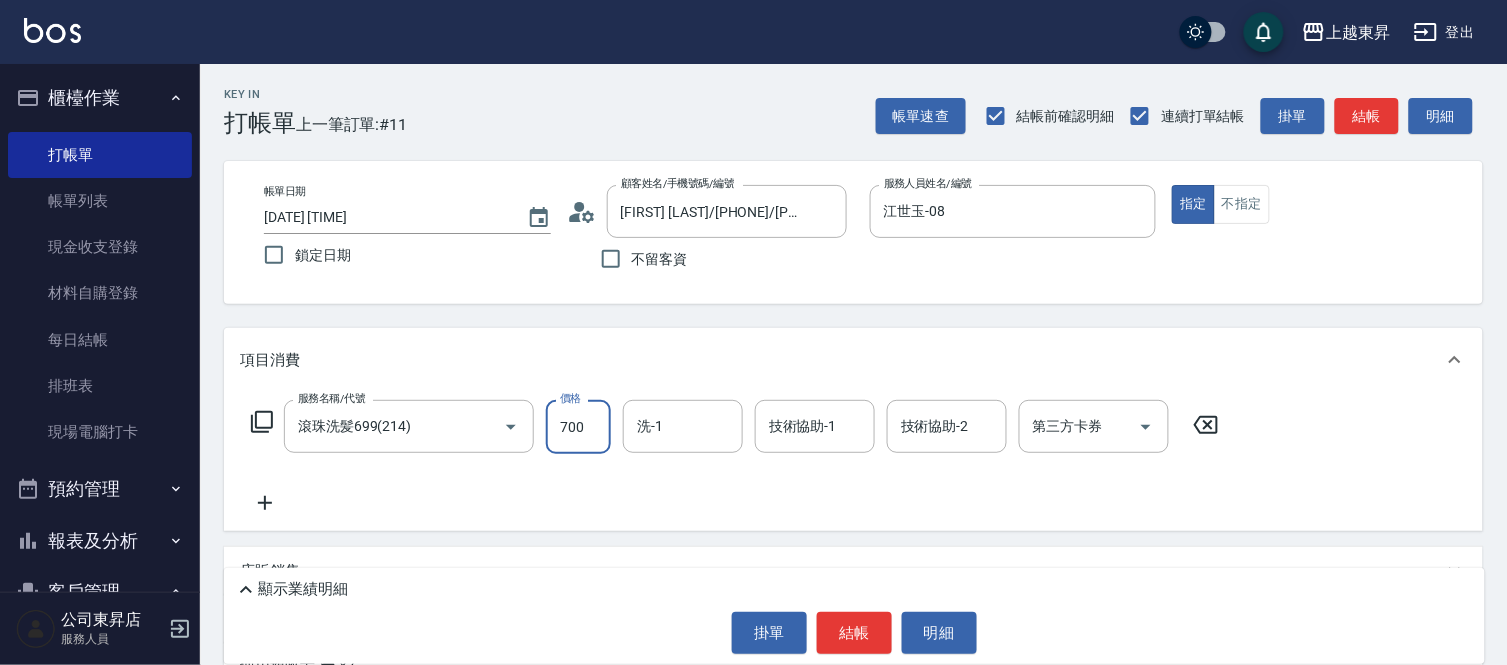 type on "700" 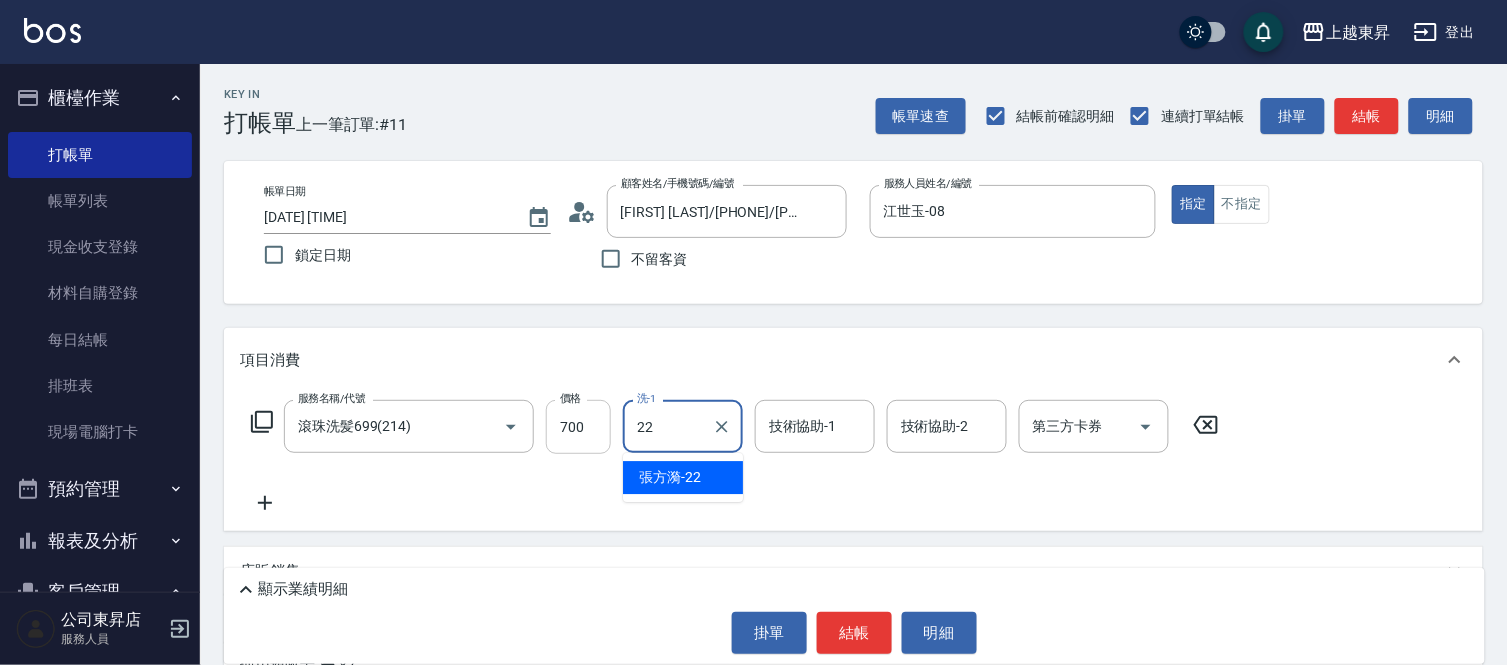 type on "[FIRST] [LAST] -[AGE]" 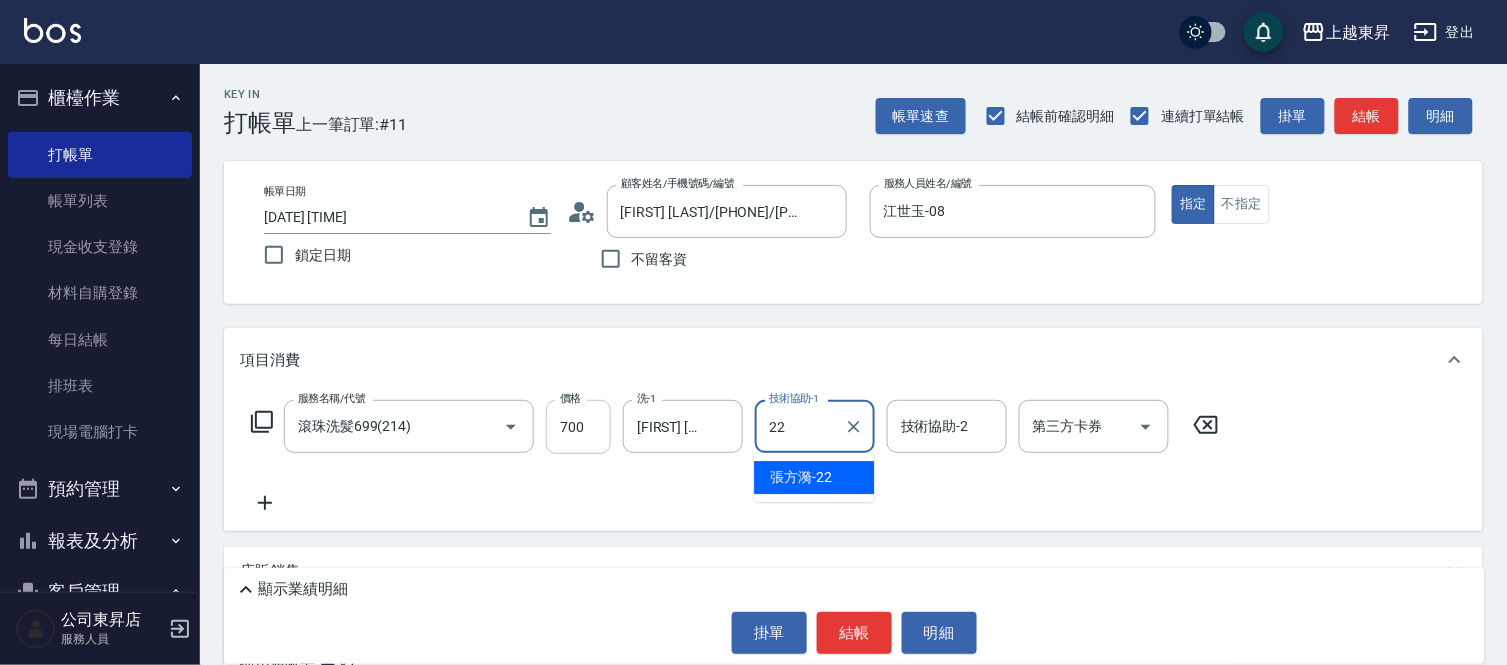 type on "[FIRST] [LAST] -[AGE]" 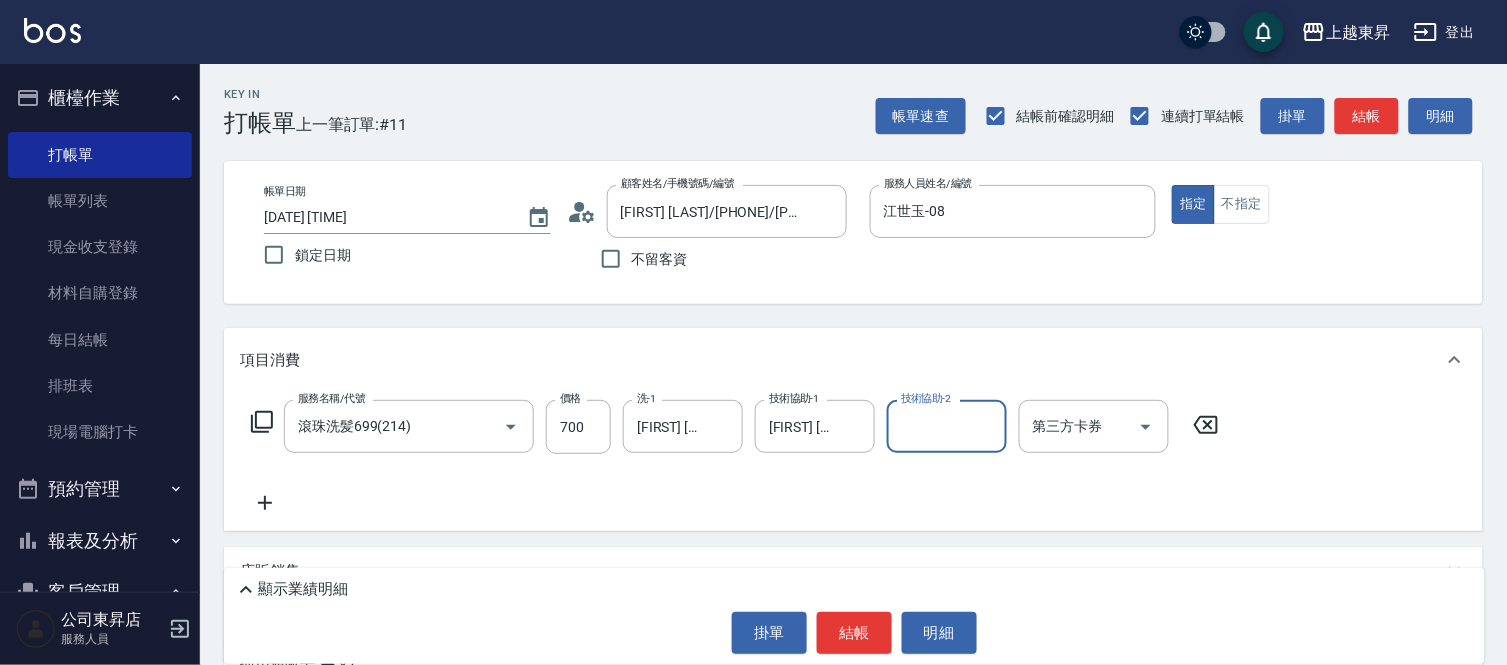 click 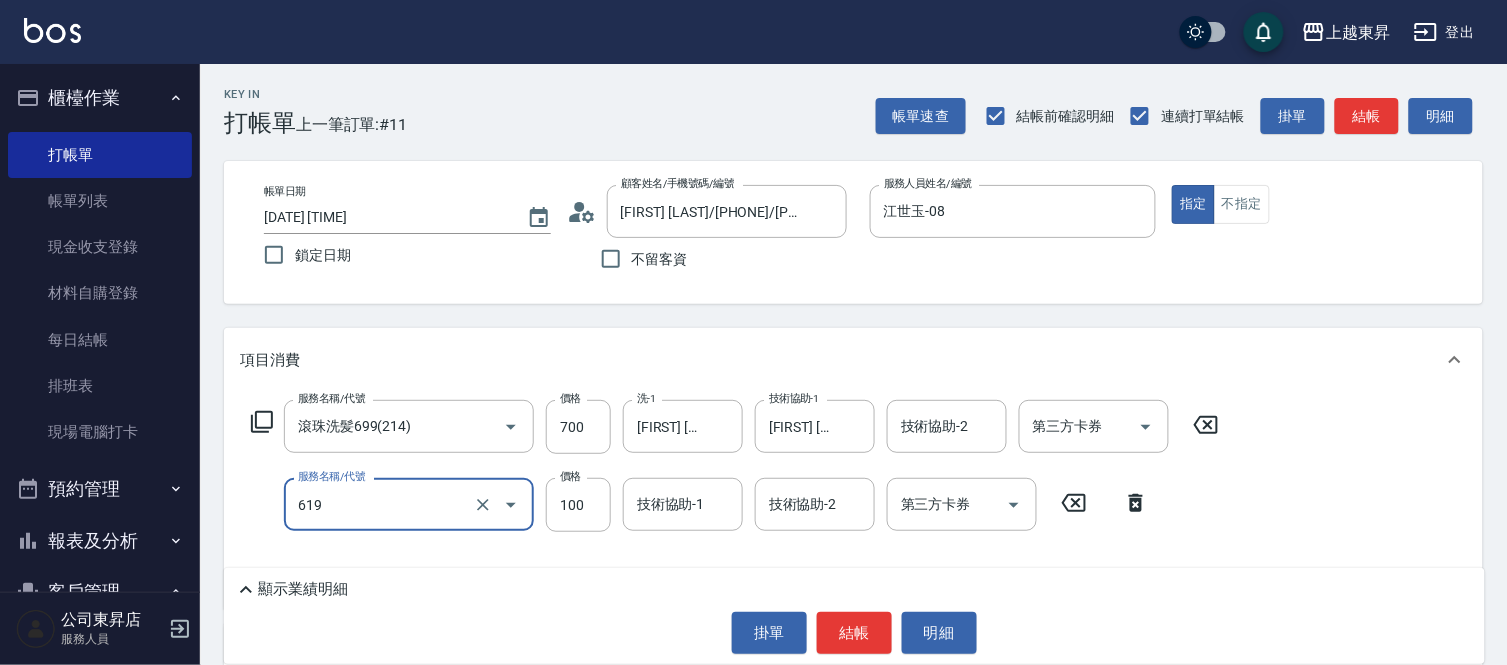 type on "煥彩.玻酸.晶膜.水療(619)" 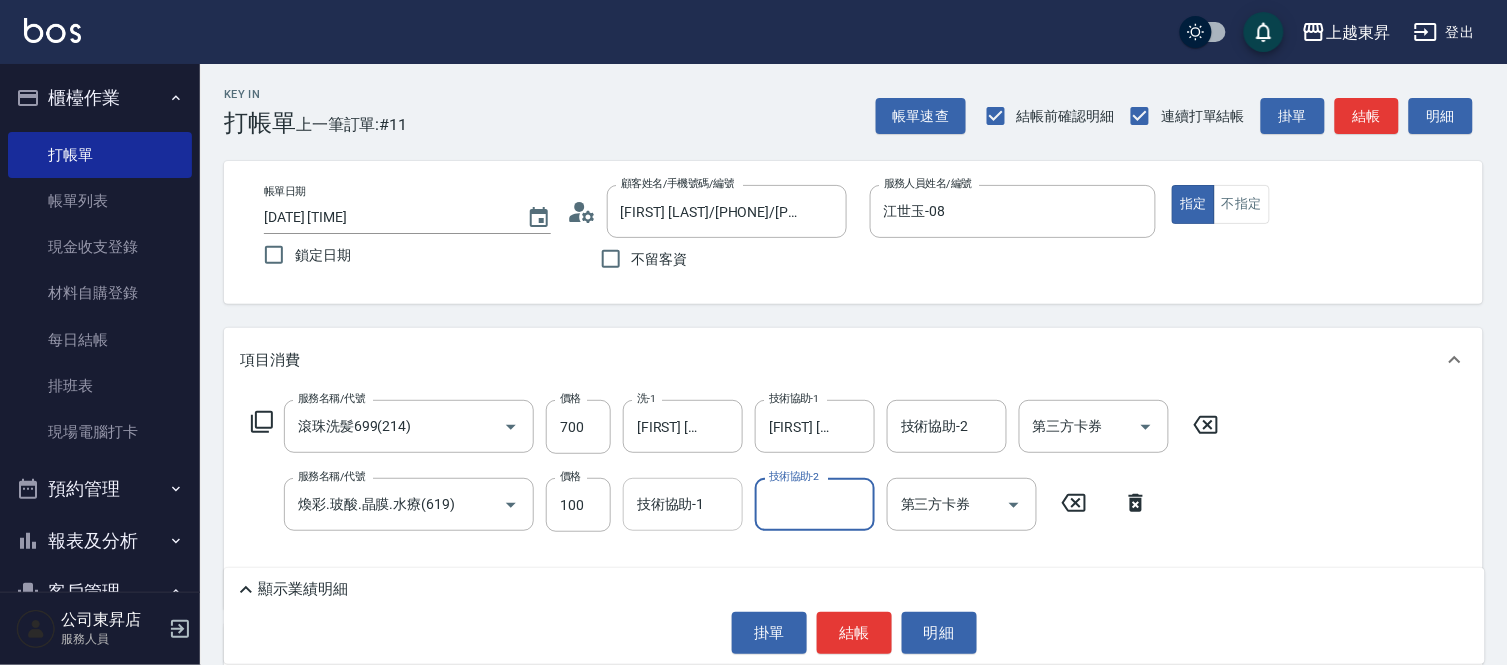 click on "技術協助-1" at bounding box center (683, 504) 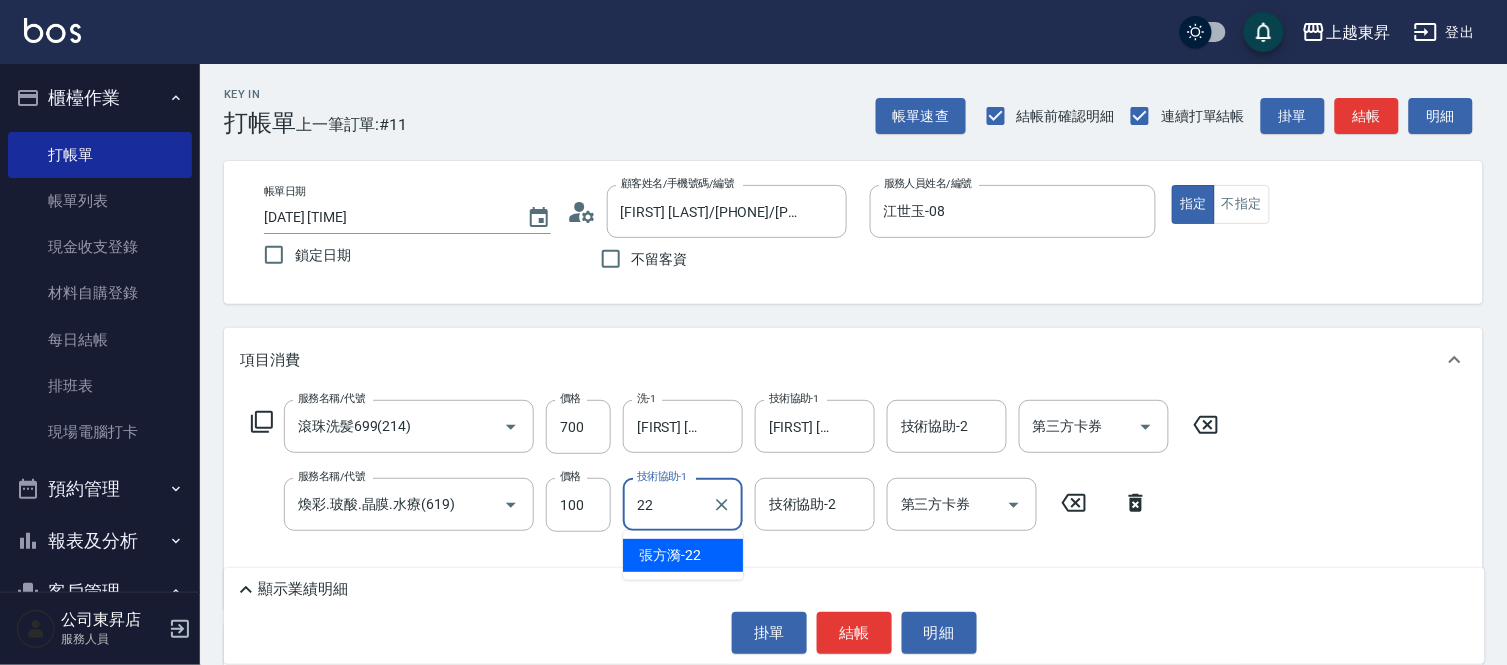 type on "[FIRST] [LAST] -[AGE]" 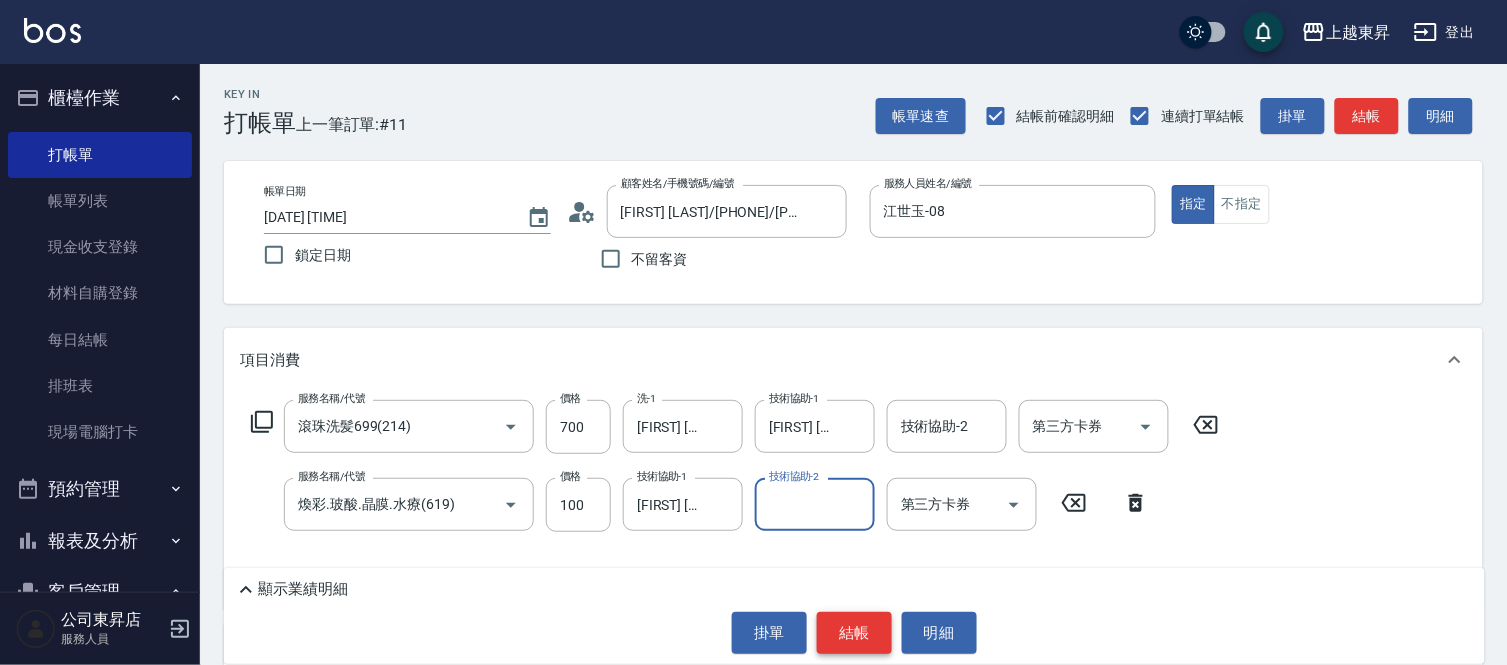 click on "結帳" at bounding box center [854, 633] 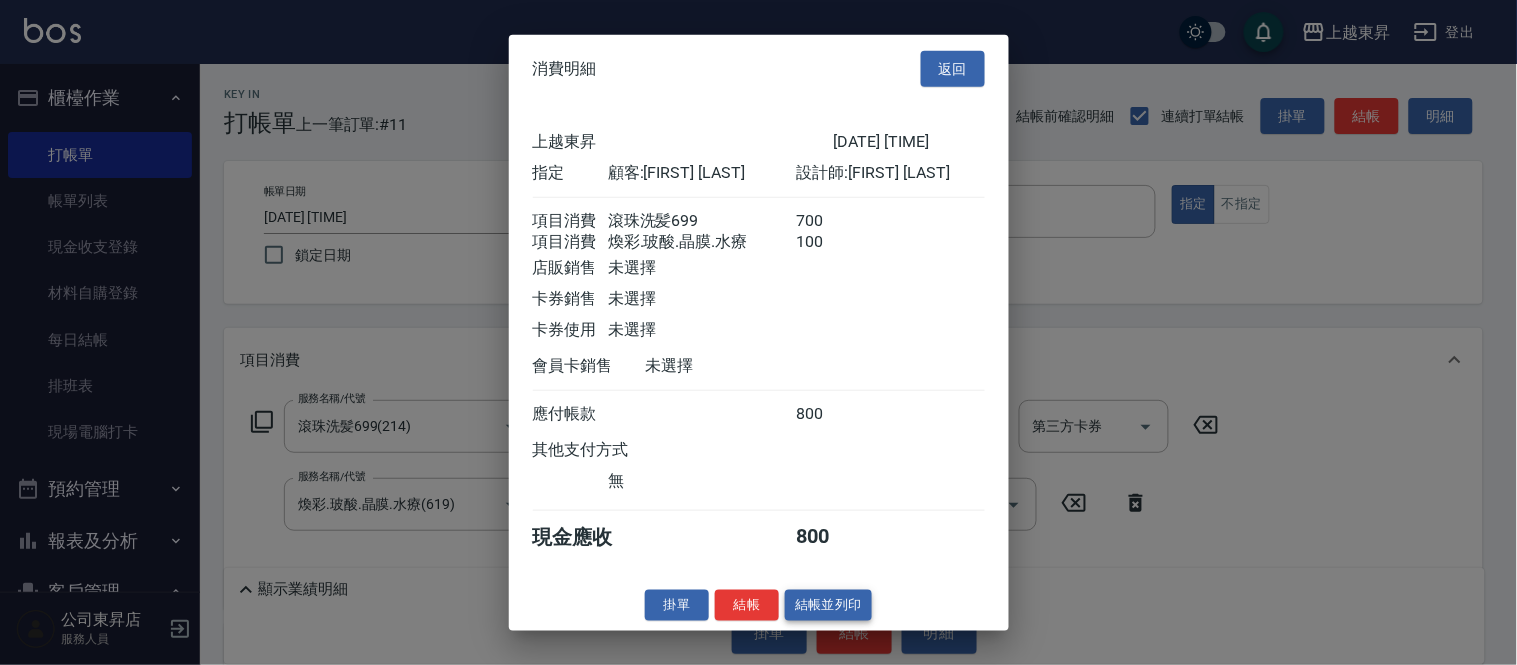 click on "結帳並列印" at bounding box center [828, 605] 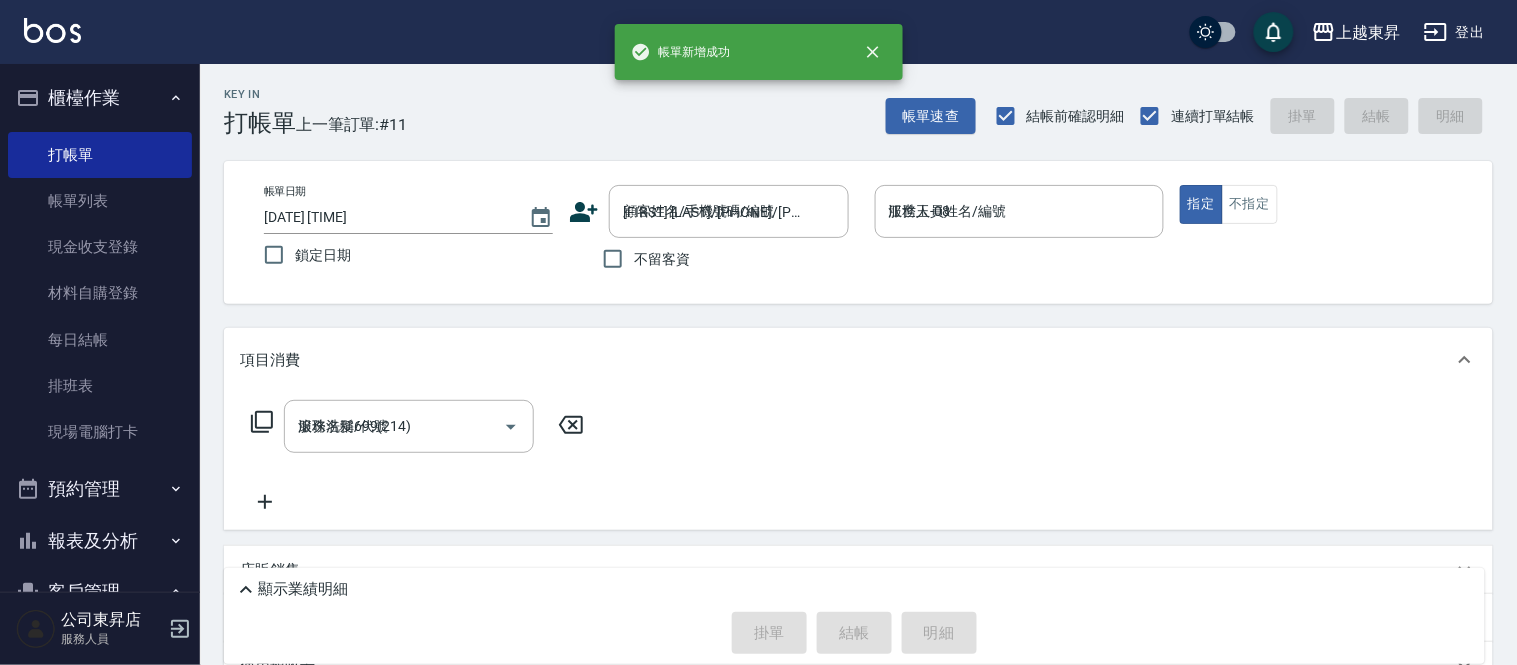 type on "[DATE] [TIME]" 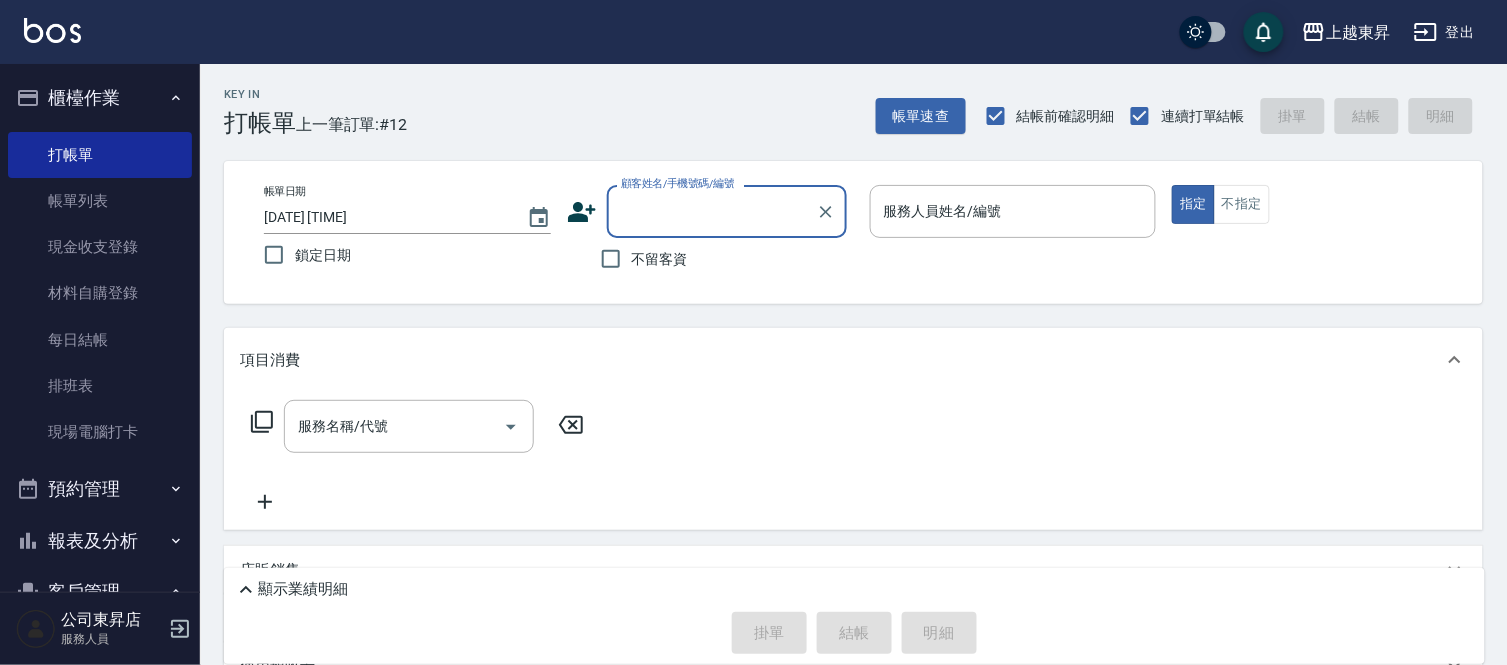 click on "顧客姓名/手機號碼/編號" at bounding box center (712, 211) 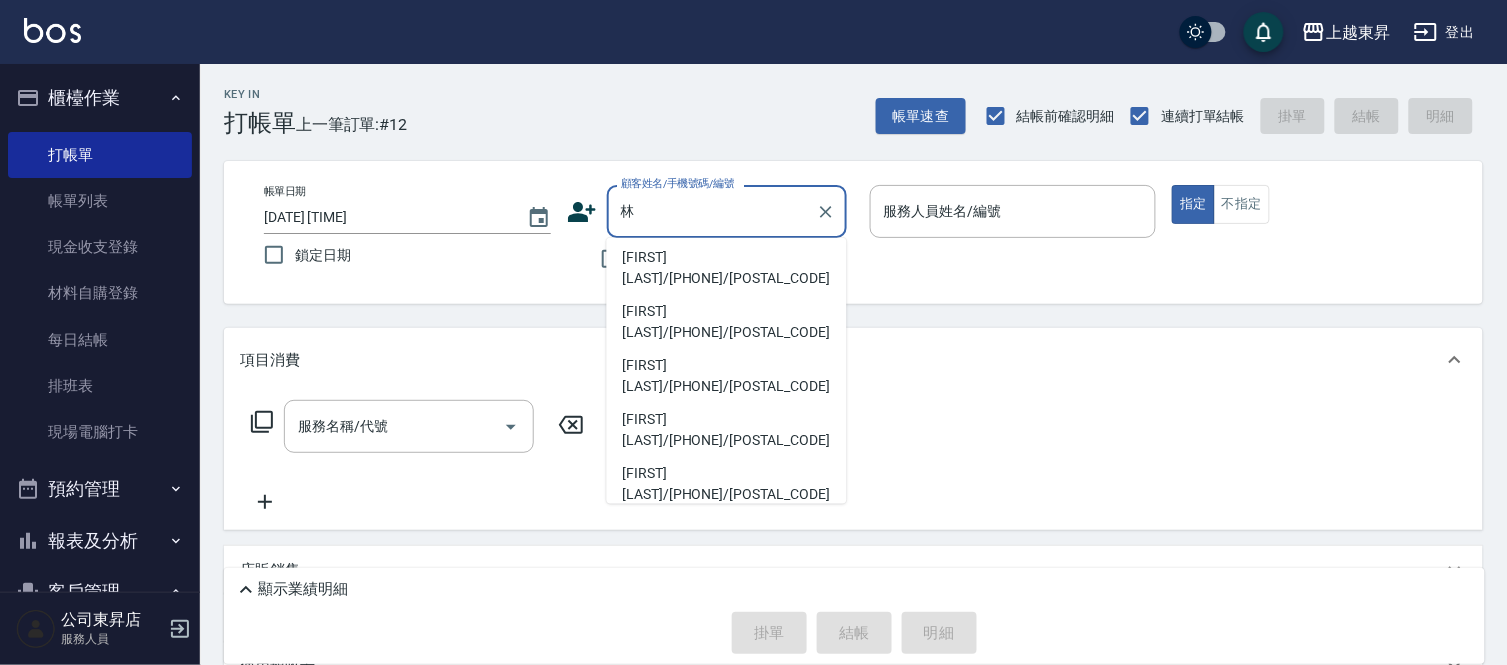 scroll, scrollTop: 222, scrollLeft: 0, axis: vertical 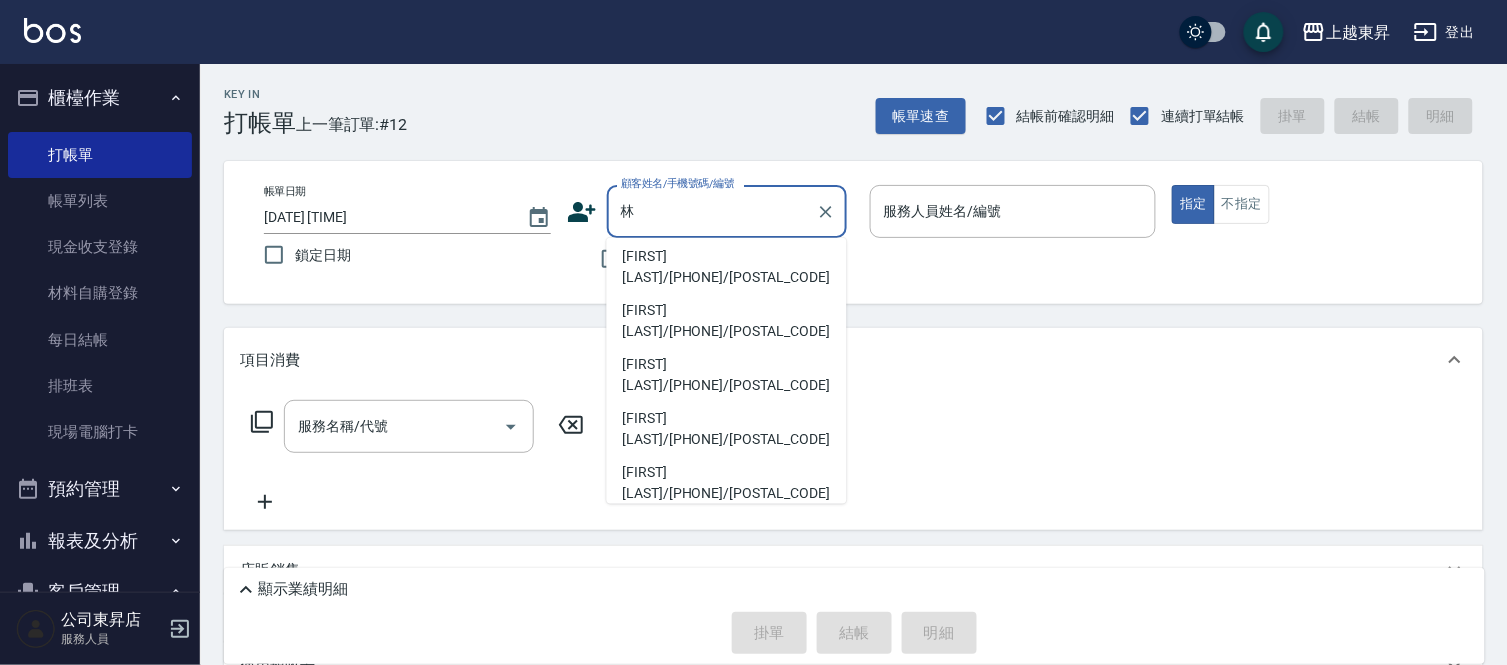 click on "[FIRST] [LAST]/[PHONE]/[POSTAL_CODE]" at bounding box center (727, 429) 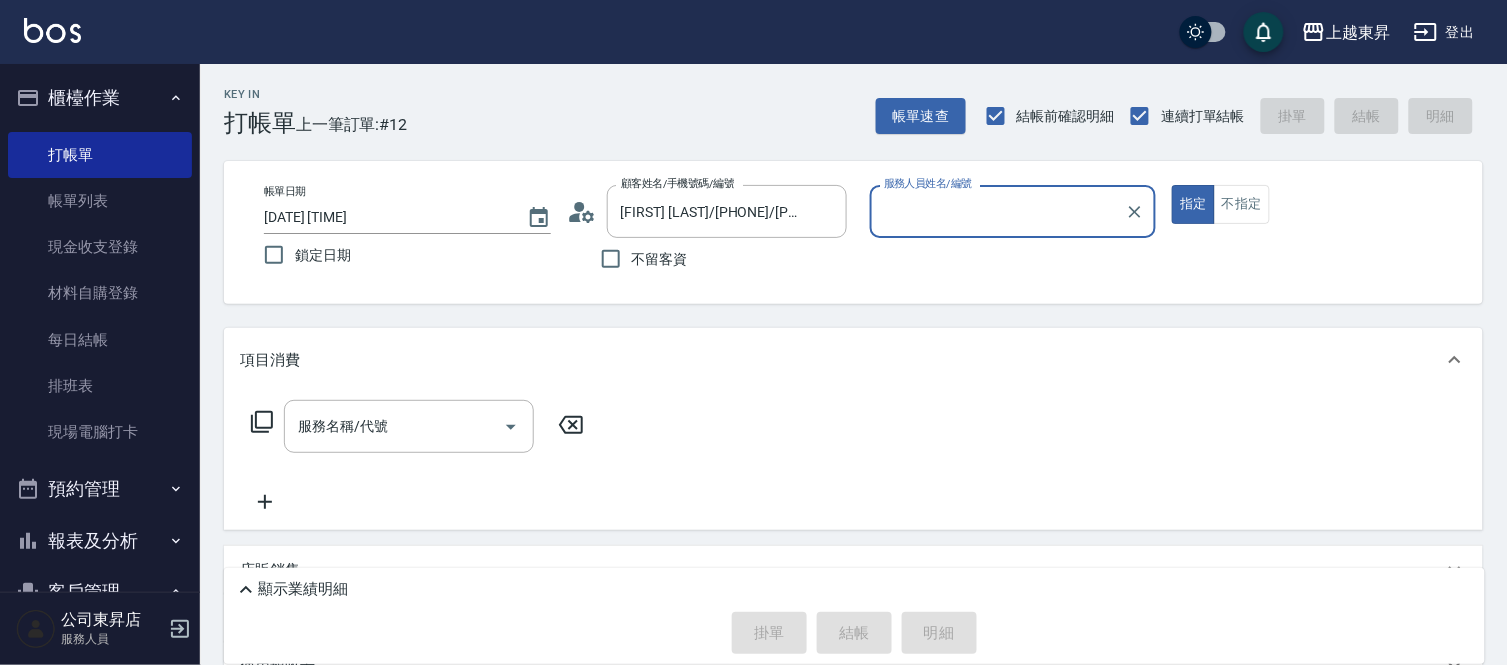type on "江世玉-08" 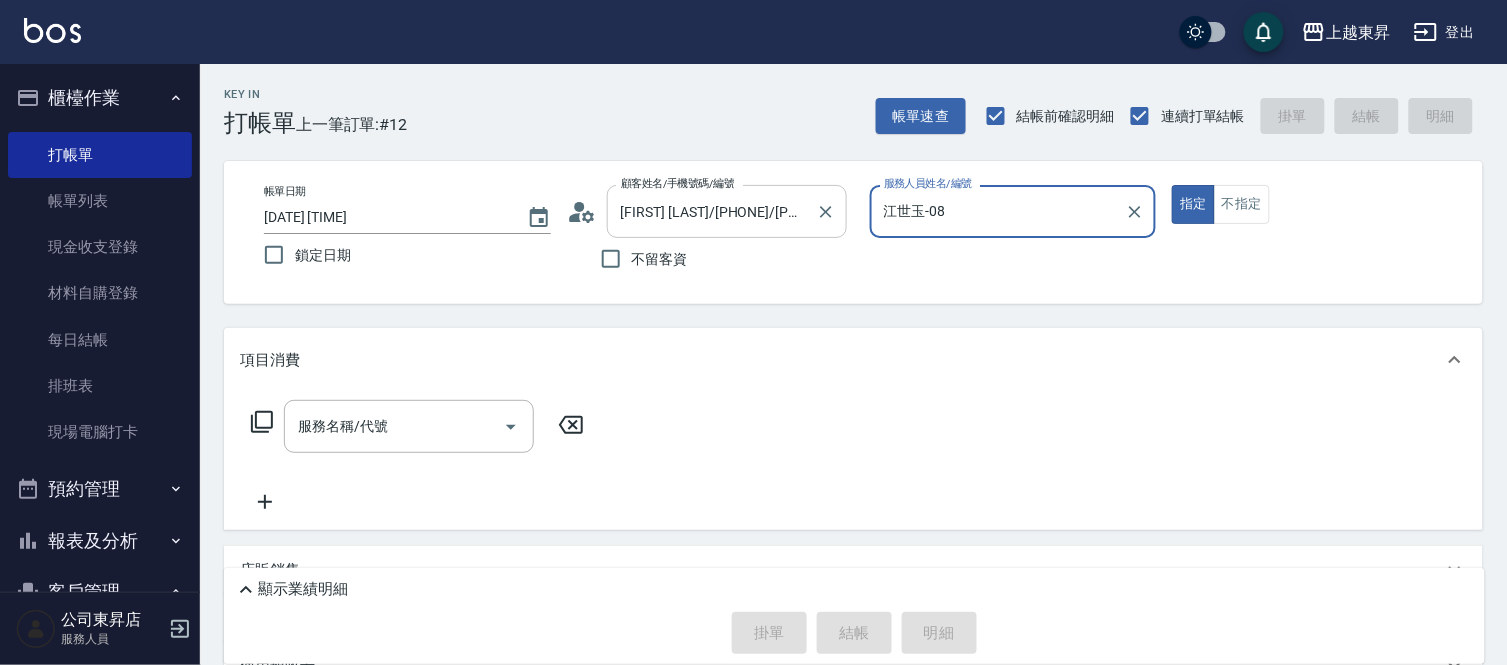 click on "[FIRST] [LAST]/[PHONE]/[POSTAL_CODE]" at bounding box center (712, 211) 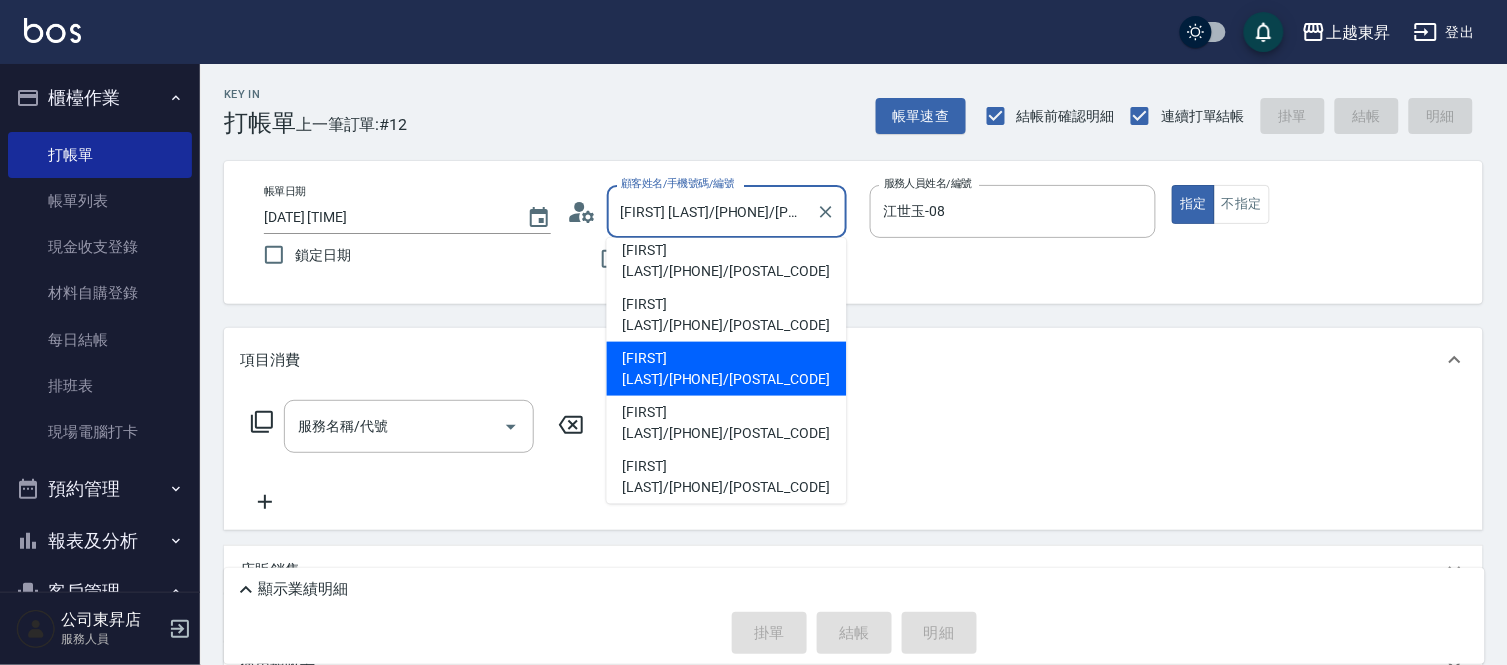 scroll, scrollTop: 227, scrollLeft: 0, axis: vertical 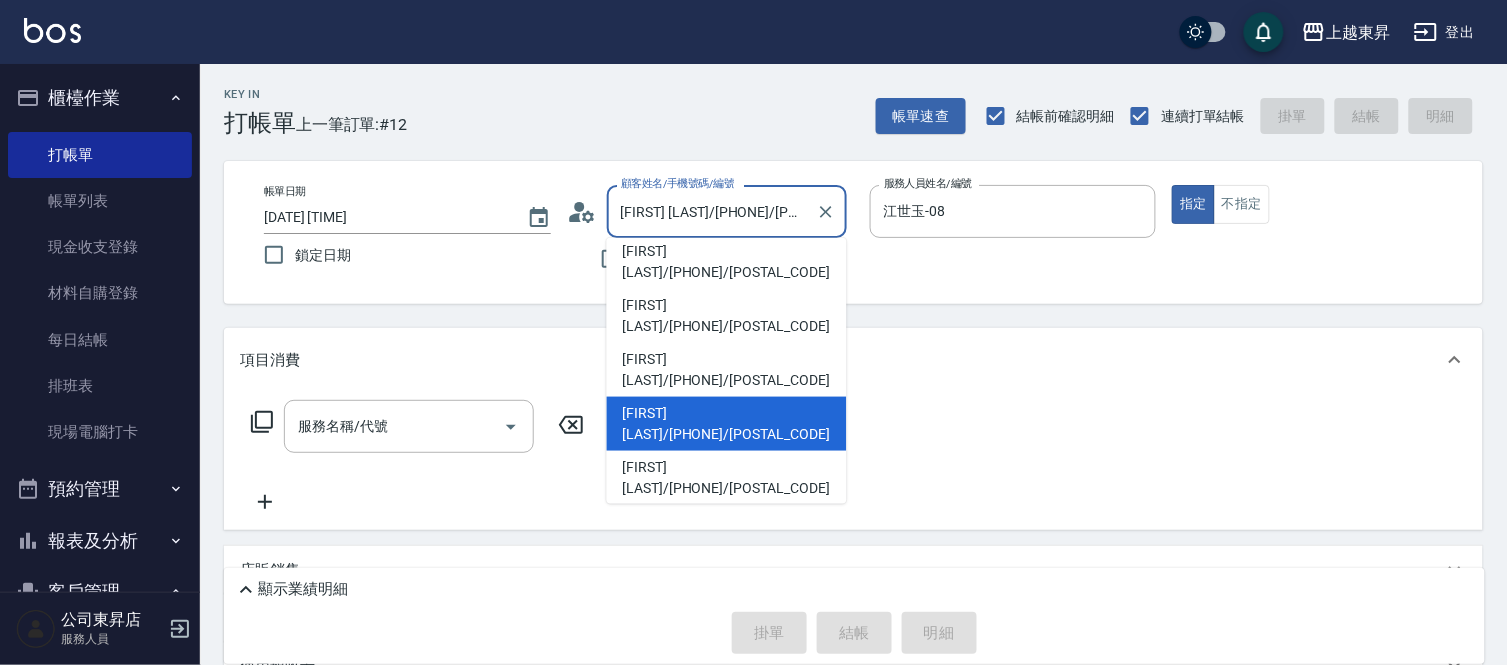 click on "[FIRST] [LAST]/[PHONE]/[POSTAL_CODE]" at bounding box center [727, 802] 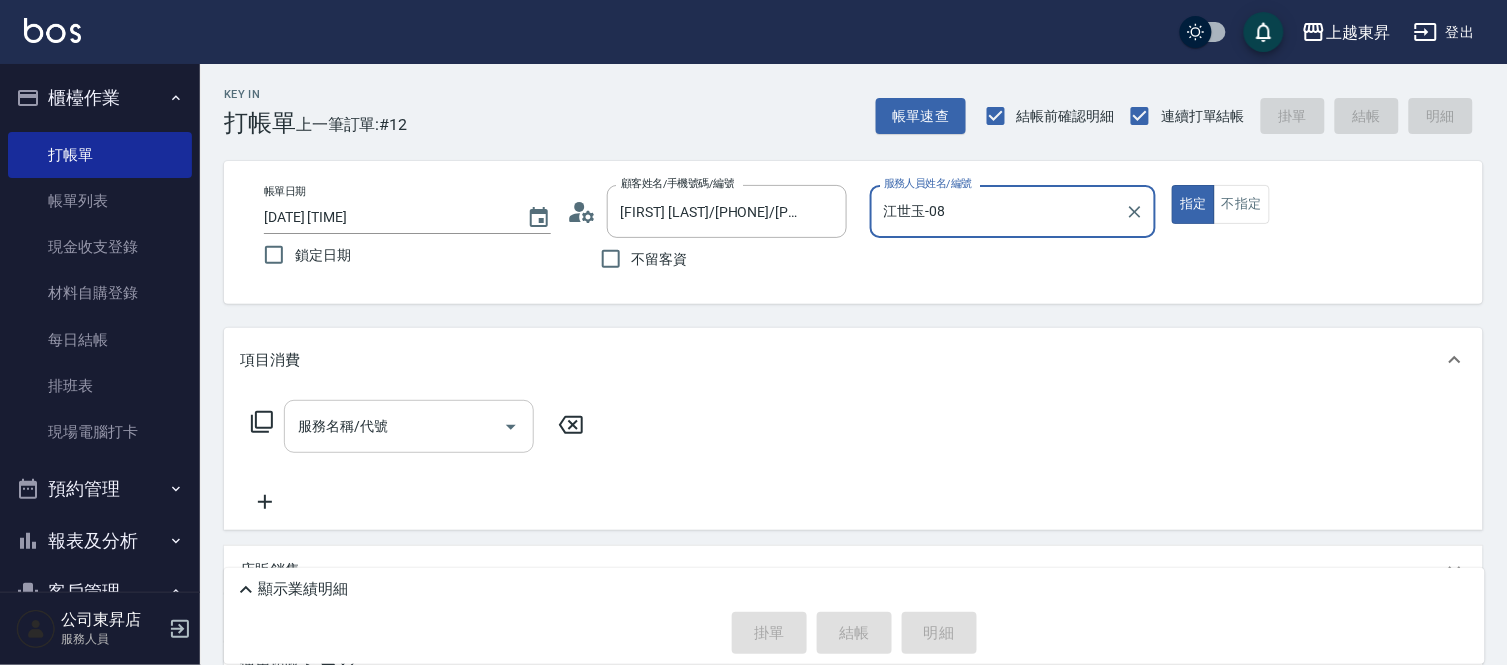 click on "服務名稱/代號" at bounding box center (394, 426) 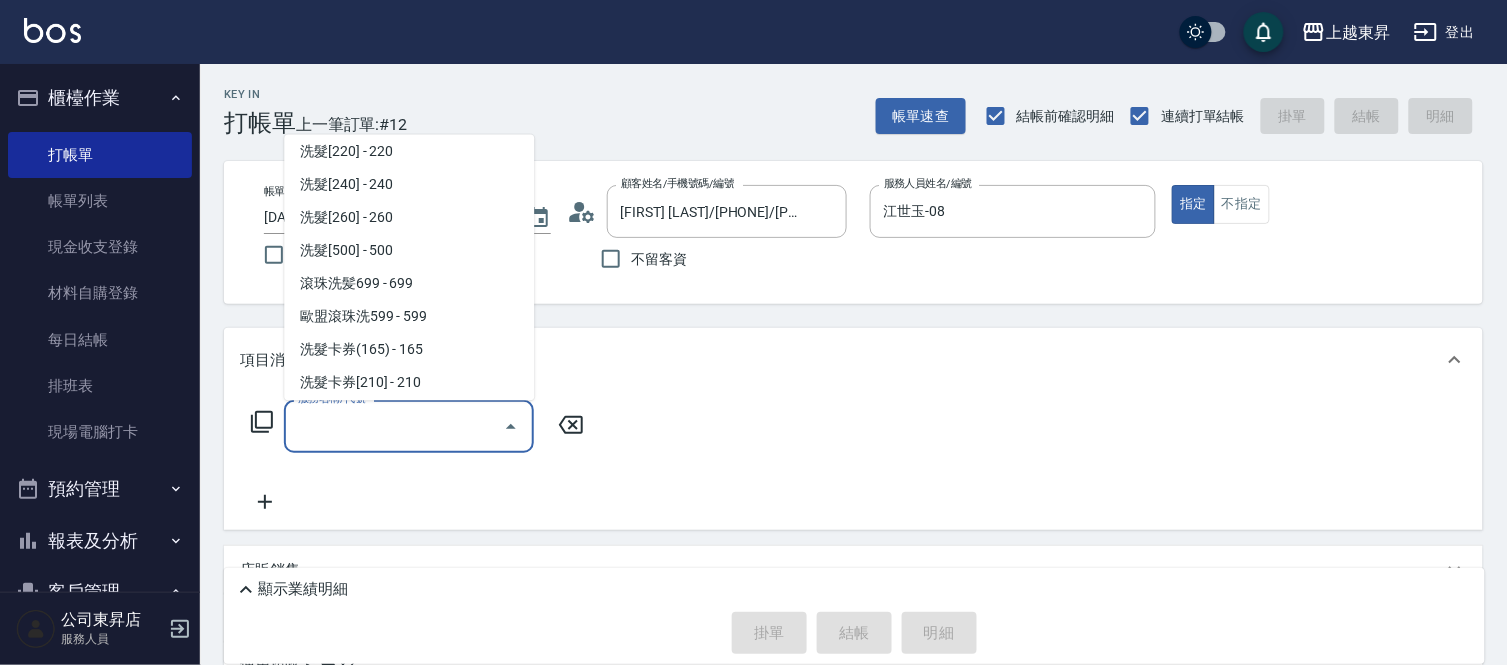scroll, scrollTop: 333, scrollLeft: 0, axis: vertical 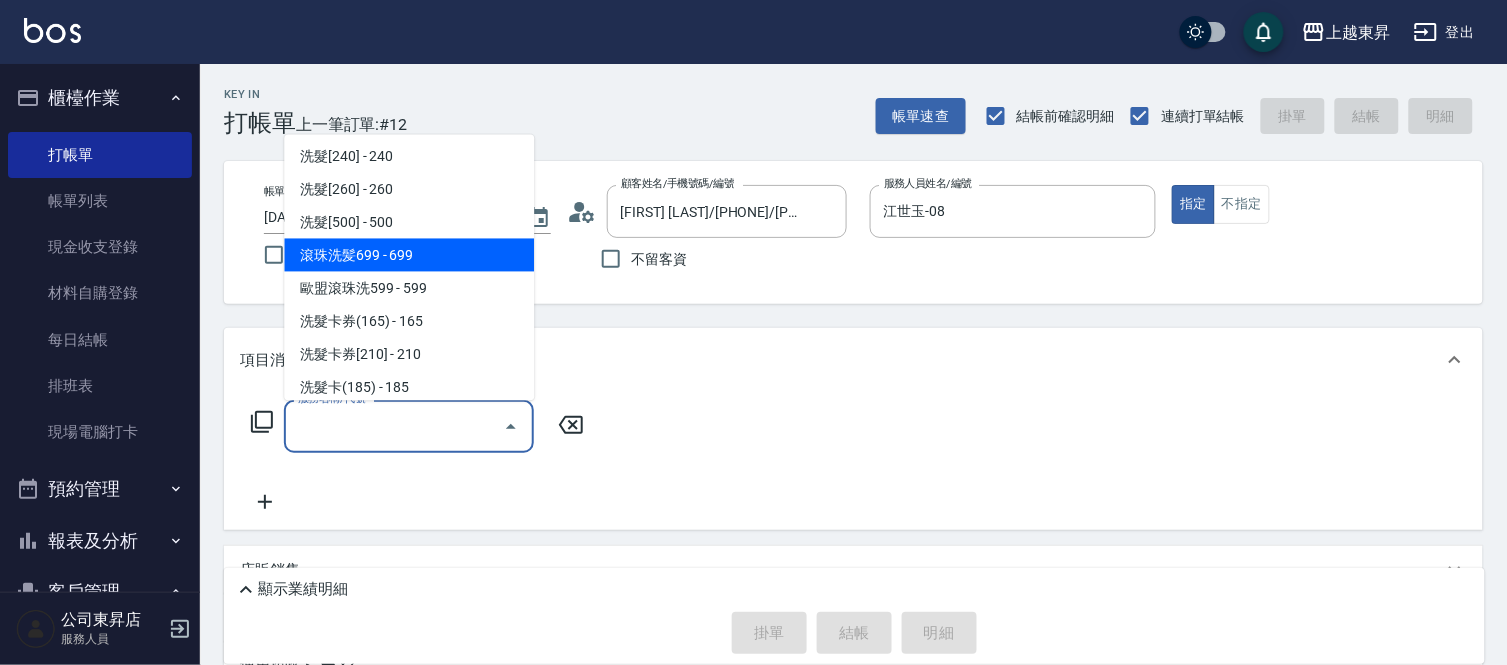 click on "滾珠洗髪699 - 699" at bounding box center (409, 255) 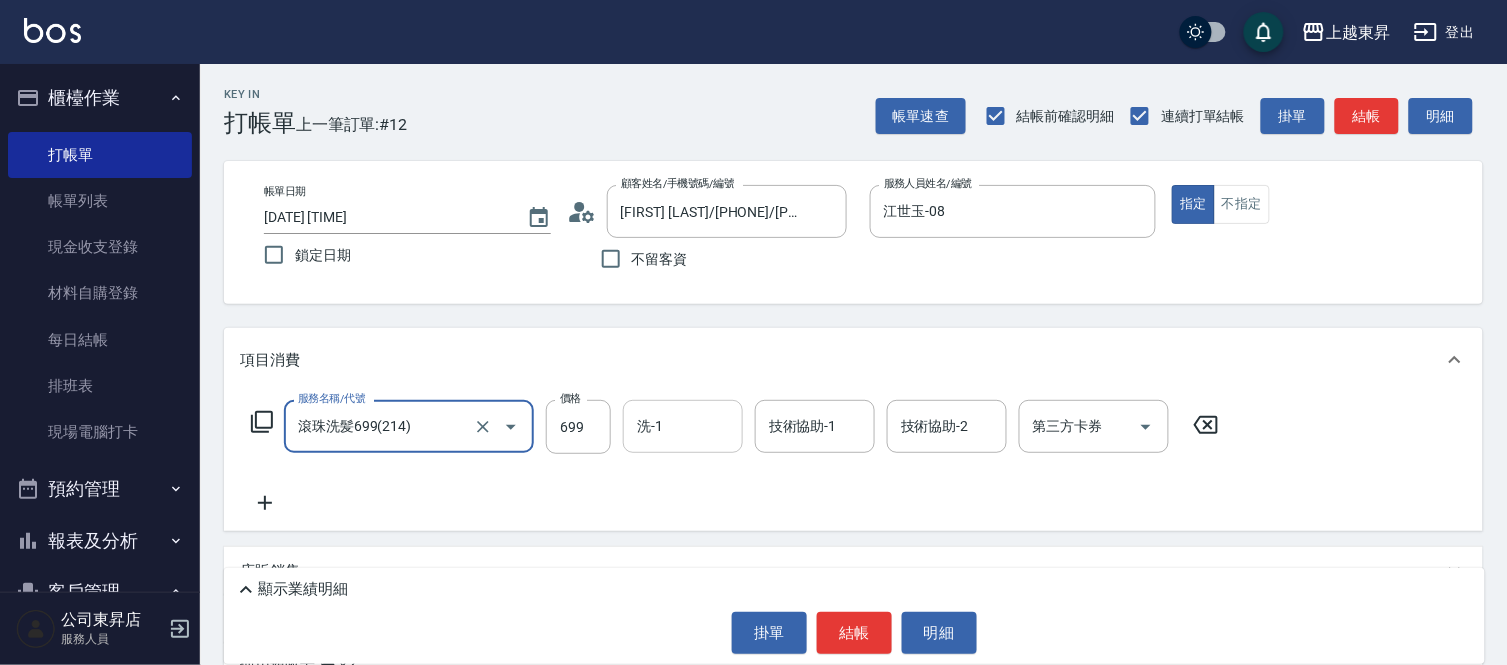 click on "洗-1 洗-1" at bounding box center [683, 426] 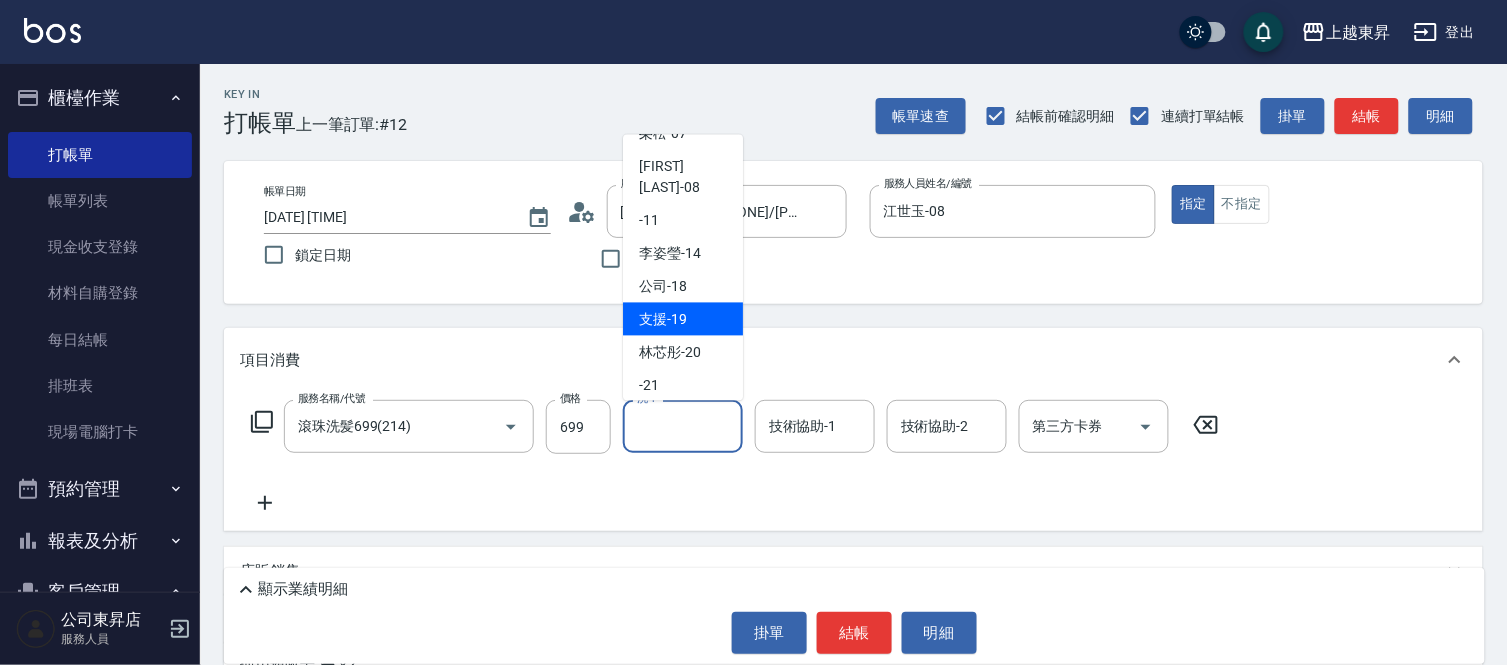 scroll, scrollTop: 222, scrollLeft: 0, axis: vertical 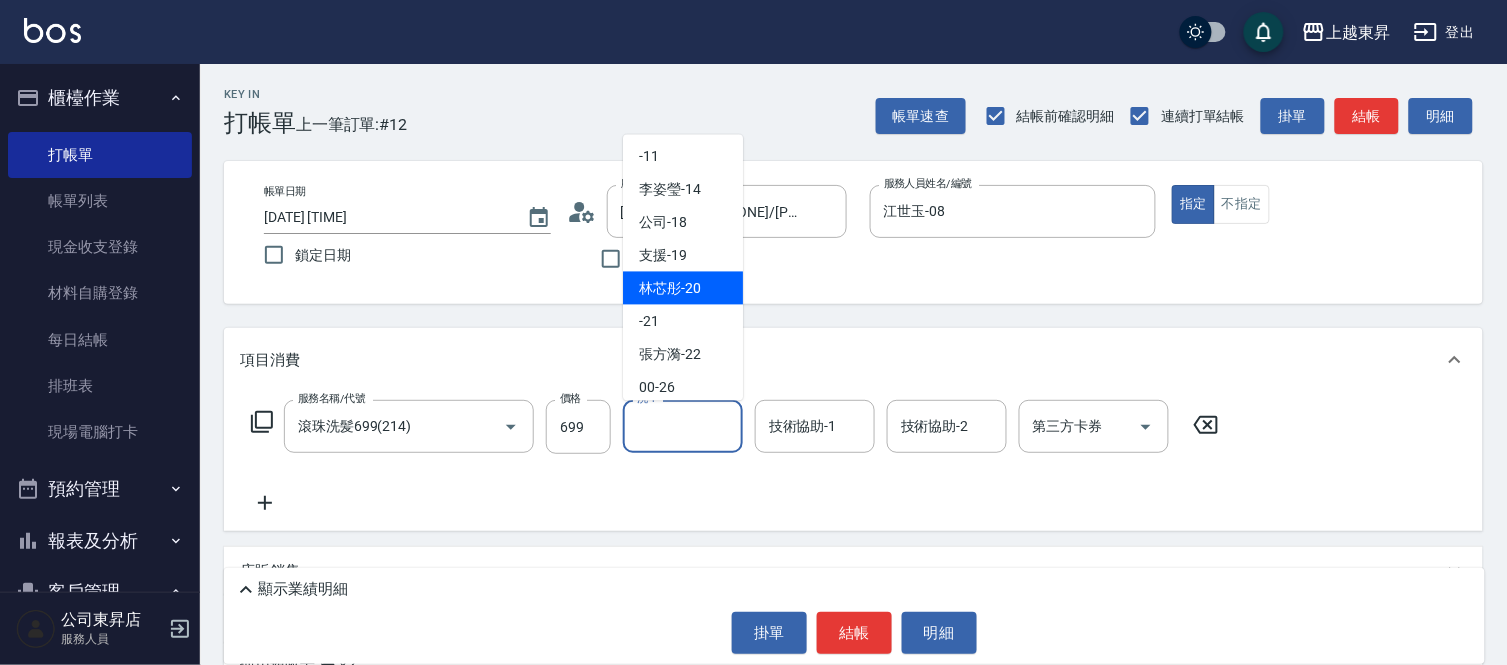 click on "[FIRST] [LAST] -[AGE]" at bounding box center [670, 288] 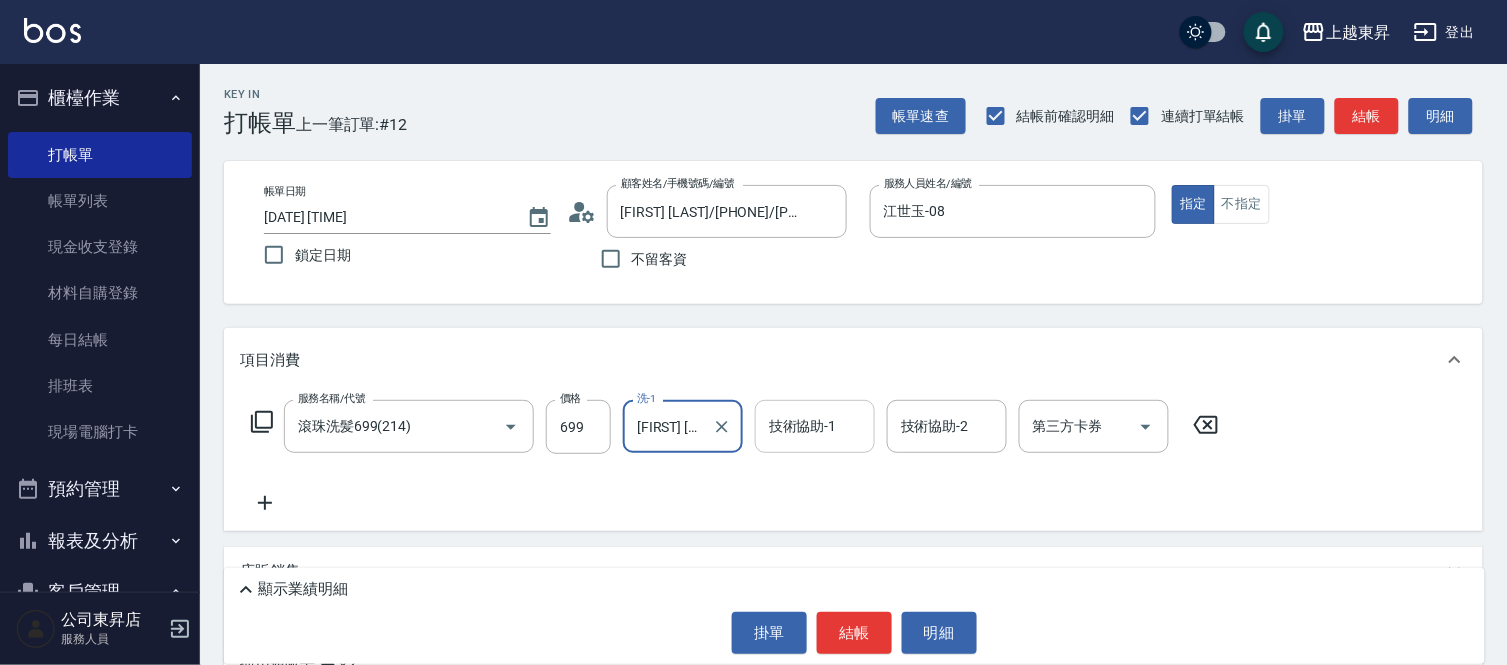 click on "技術協助-1 技術協助-1" at bounding box center (815, 426) 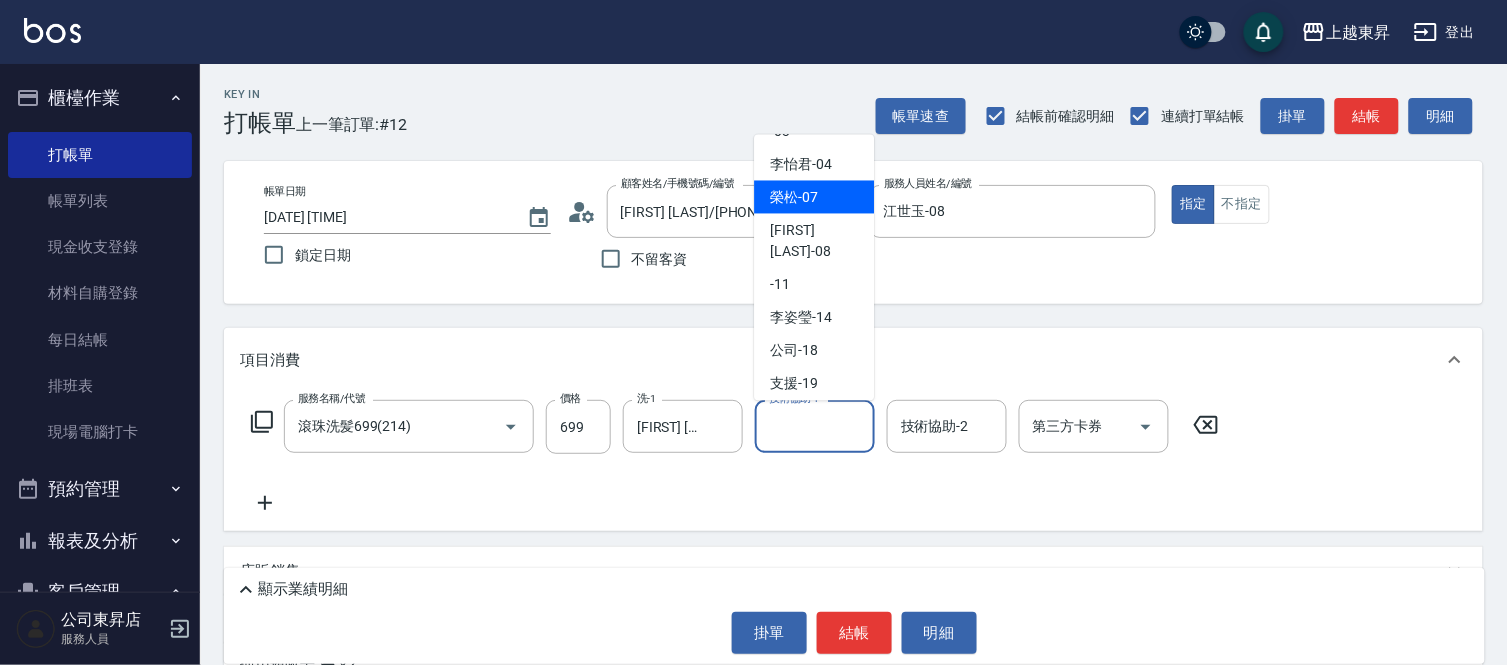 scroll, scrollTop: 222, scrollLeft: 0, axis: vertical 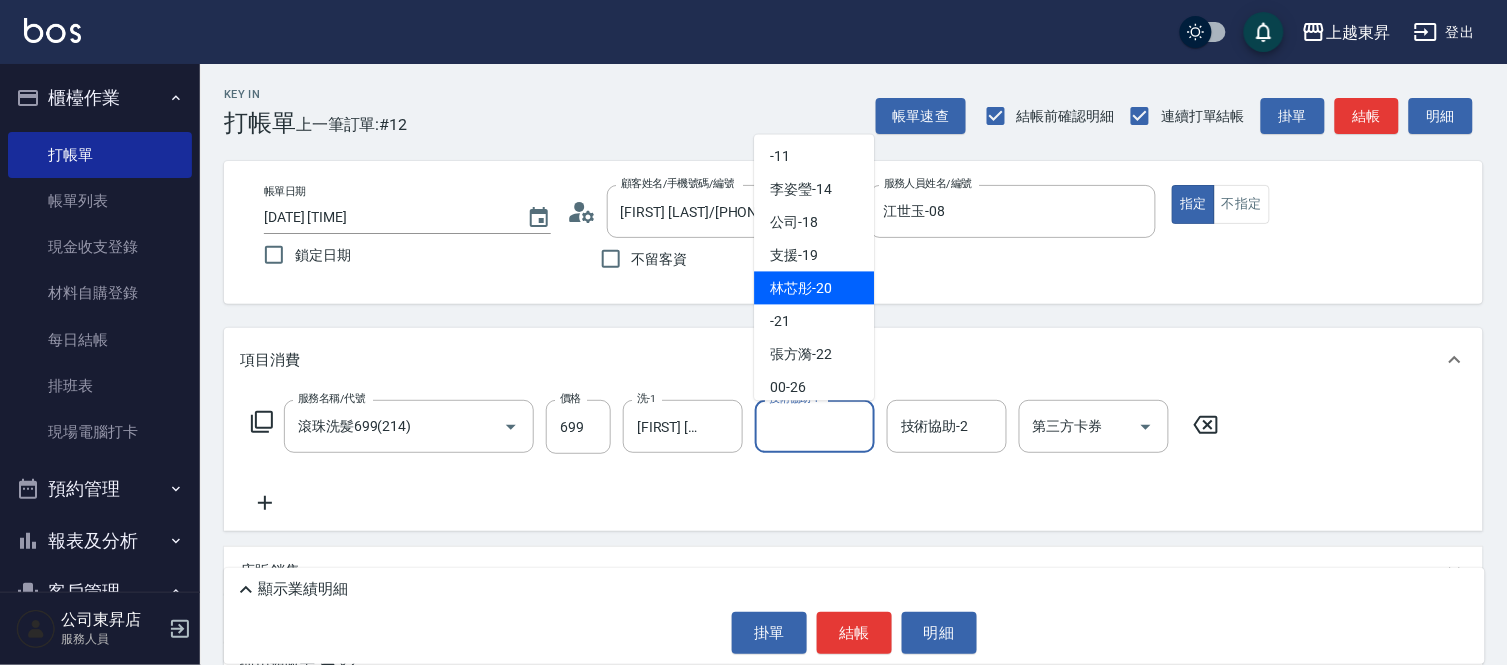 click on "[FIRST] [LAST] -[AGE]" at bounding box center [801, 288] 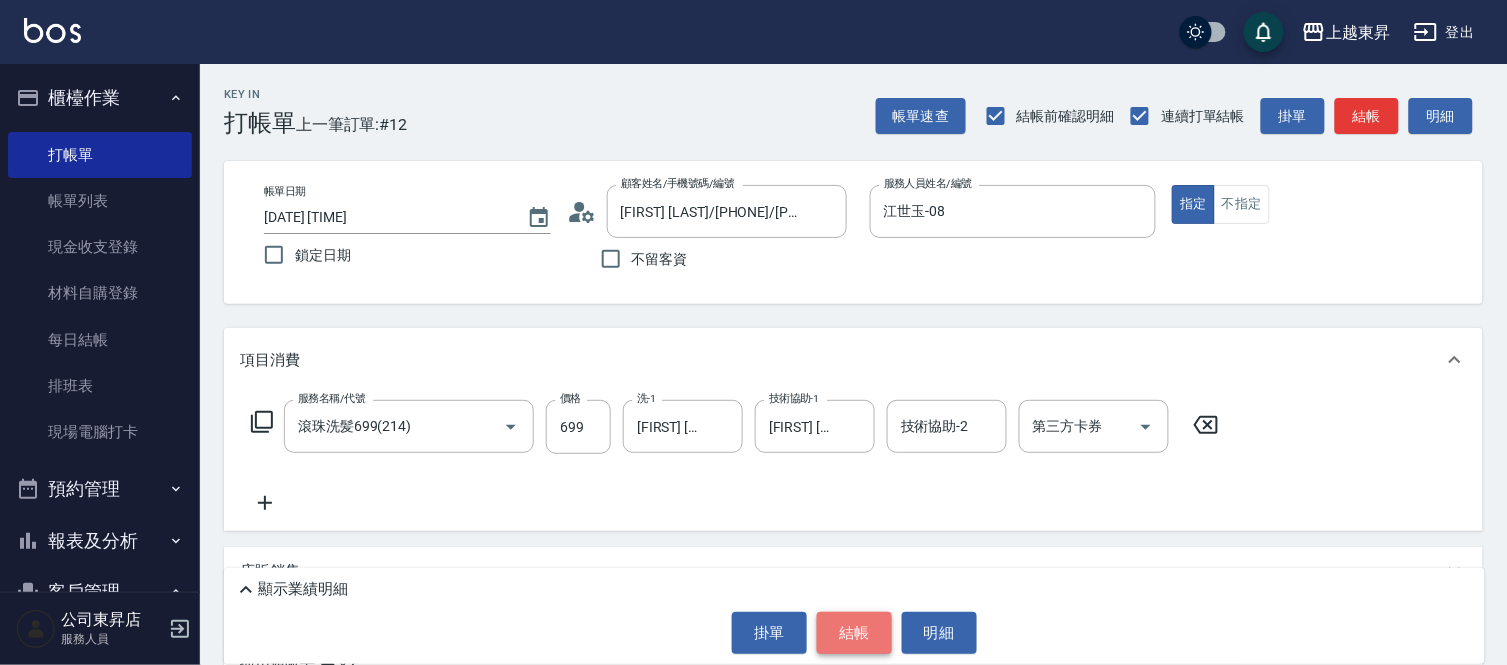 click on "結帳" at bounding box center [854, 633] 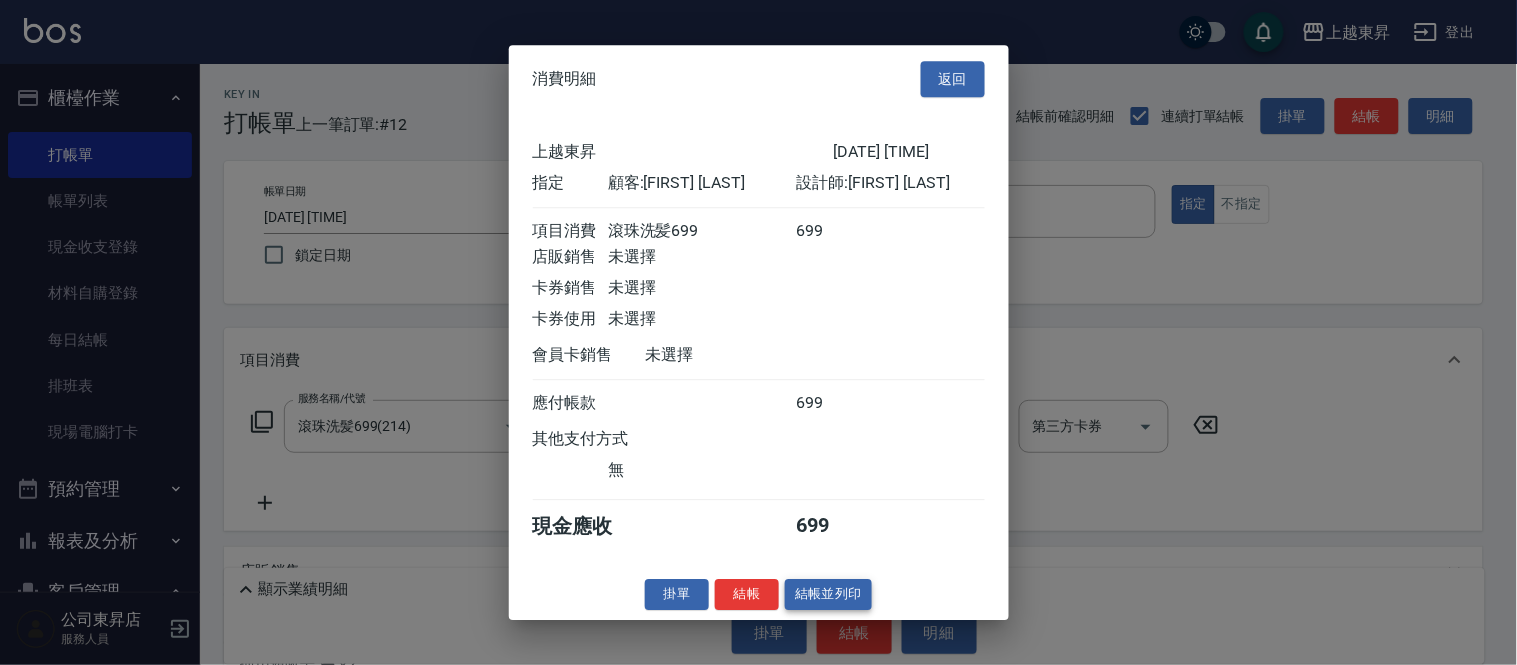 click on "結帳並列印" at bounding box center (828, 594) 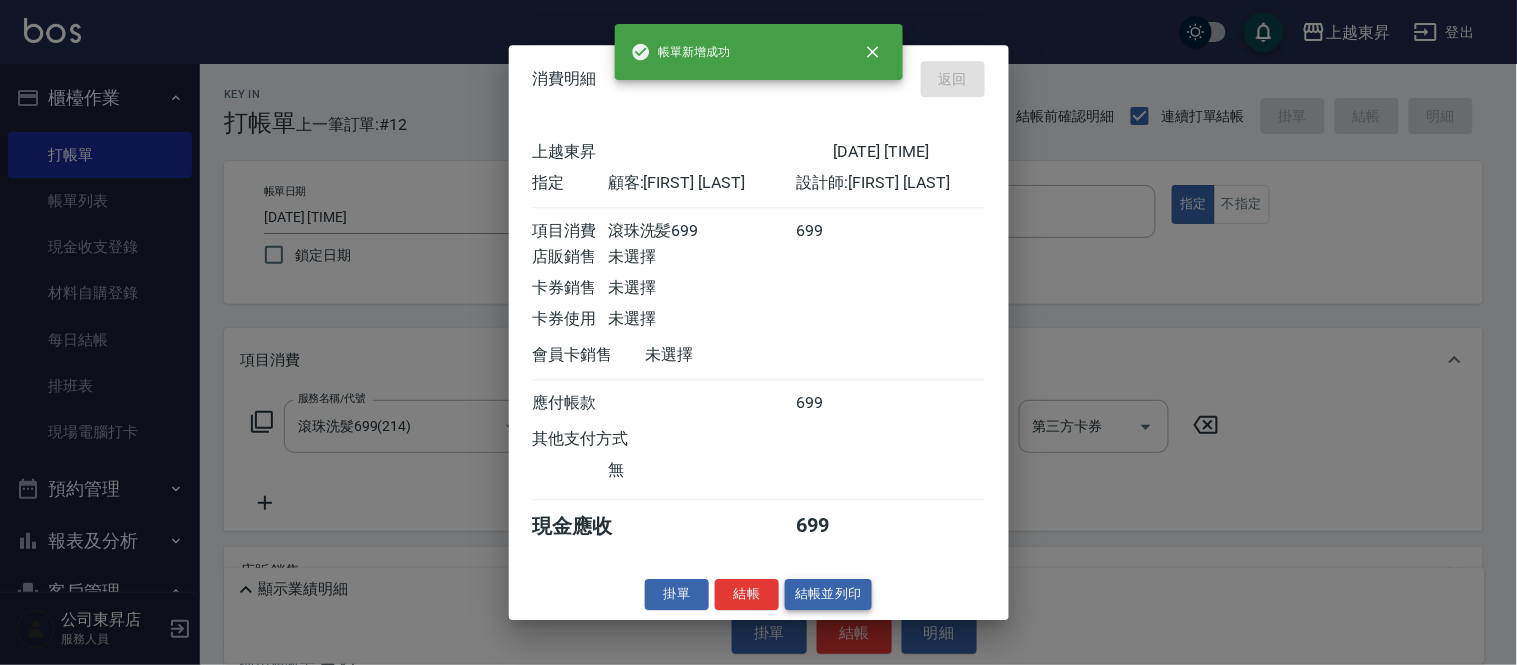type 